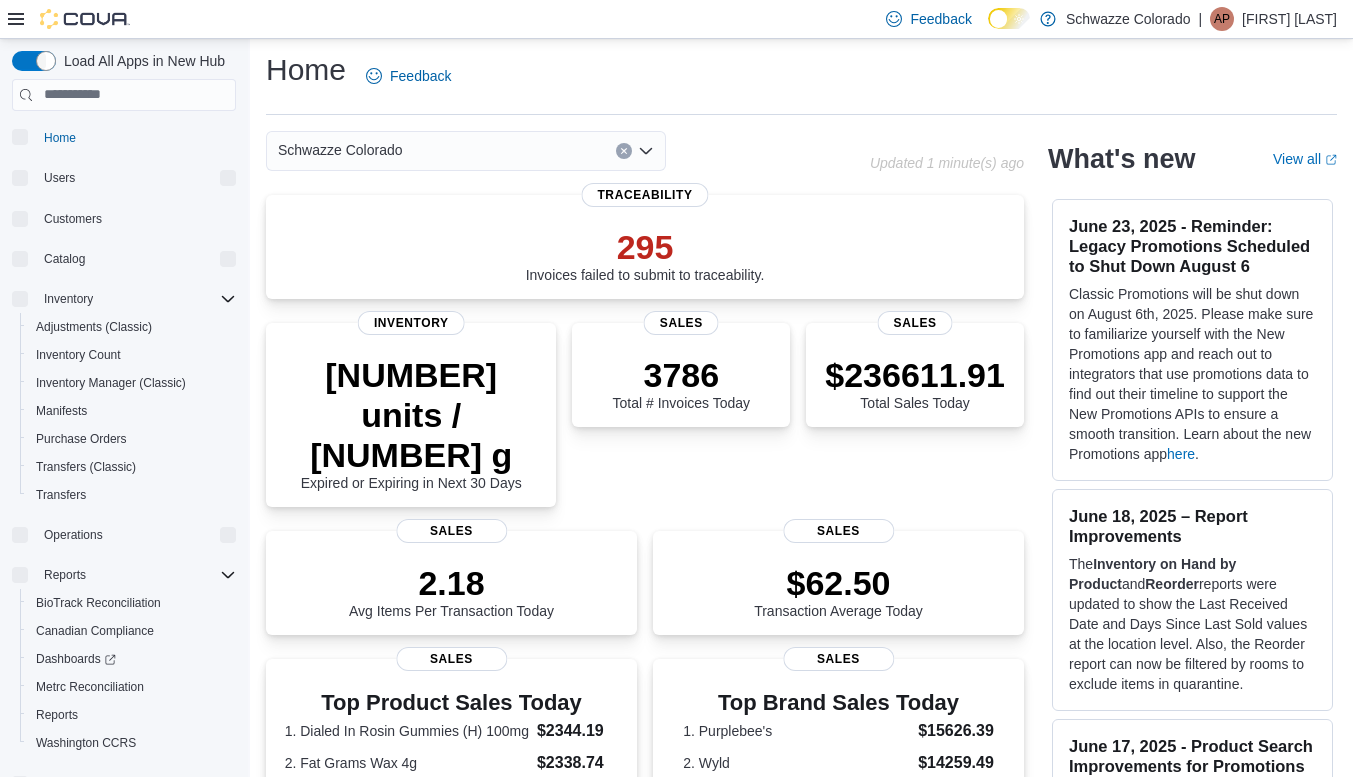 scroll, scrollTop: 185, scrollLeft: 0, axis: vertical 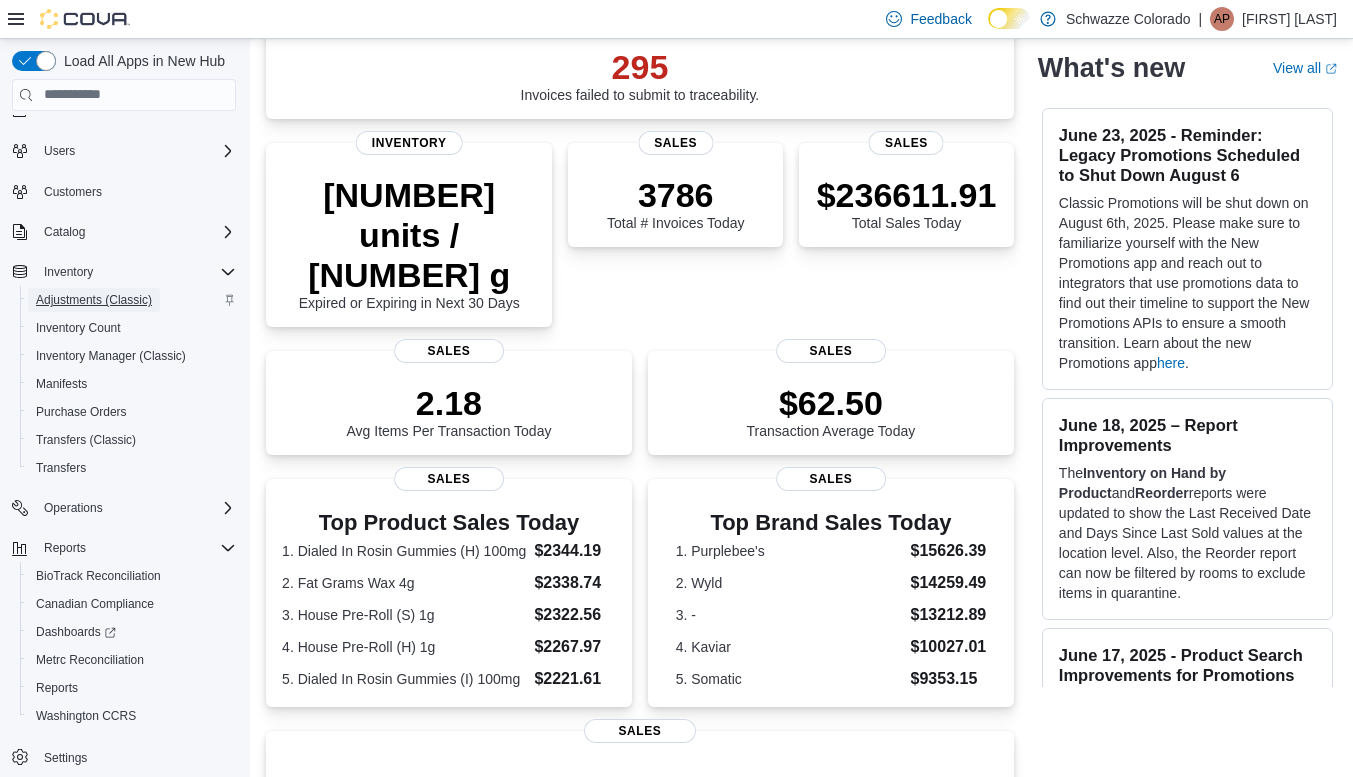 click on "Adjustments (Classic)" at bounding box center [94, 300] 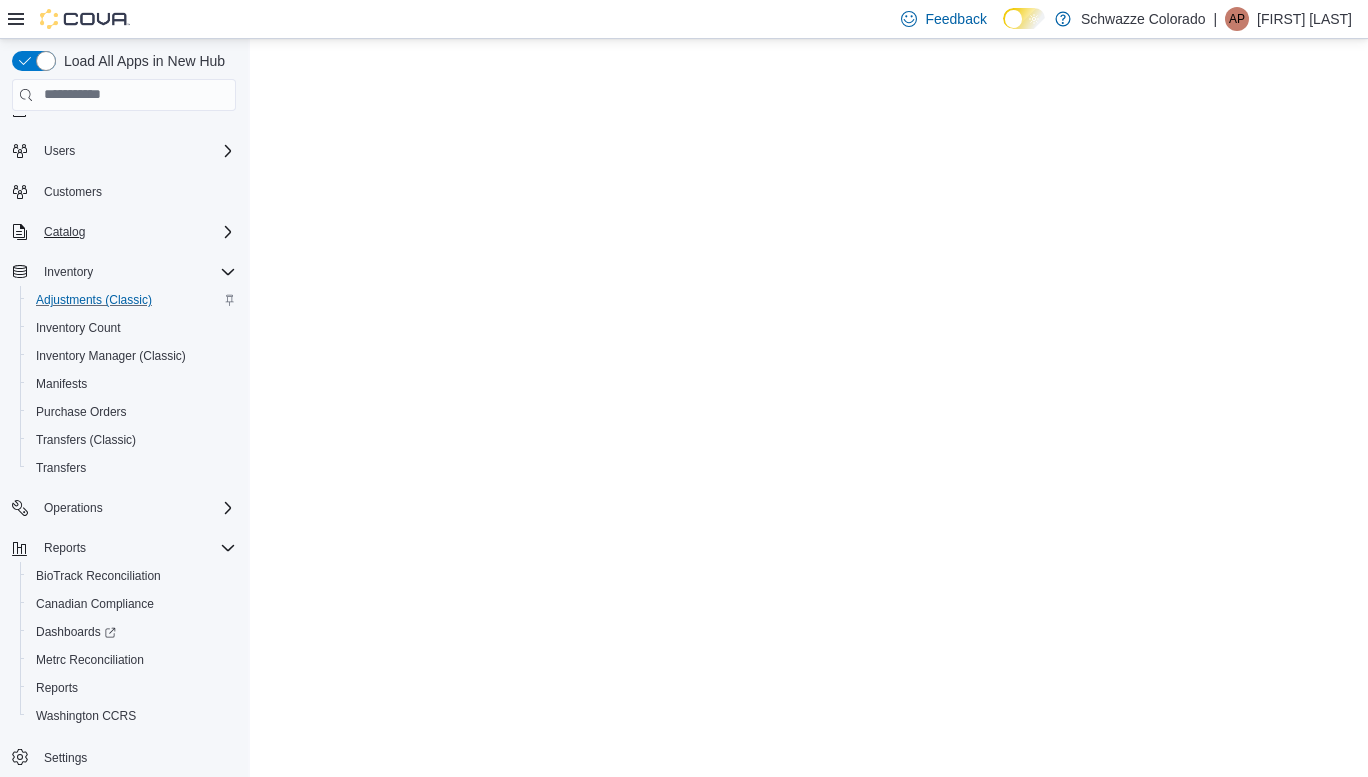 scroll, scrollTop: 0, scrollLeft: 0, axis: both 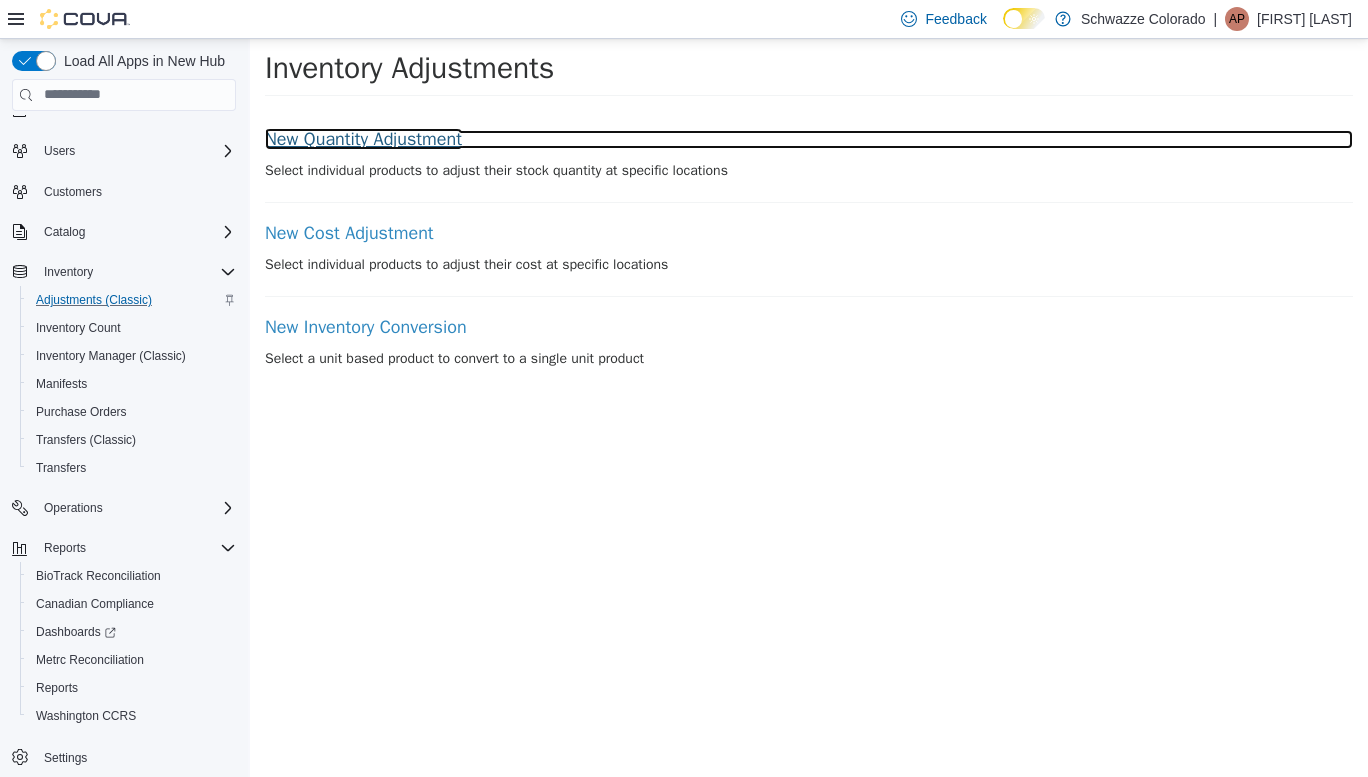 click on "New Quantity Adjustment" at bounding box center (809, 139) 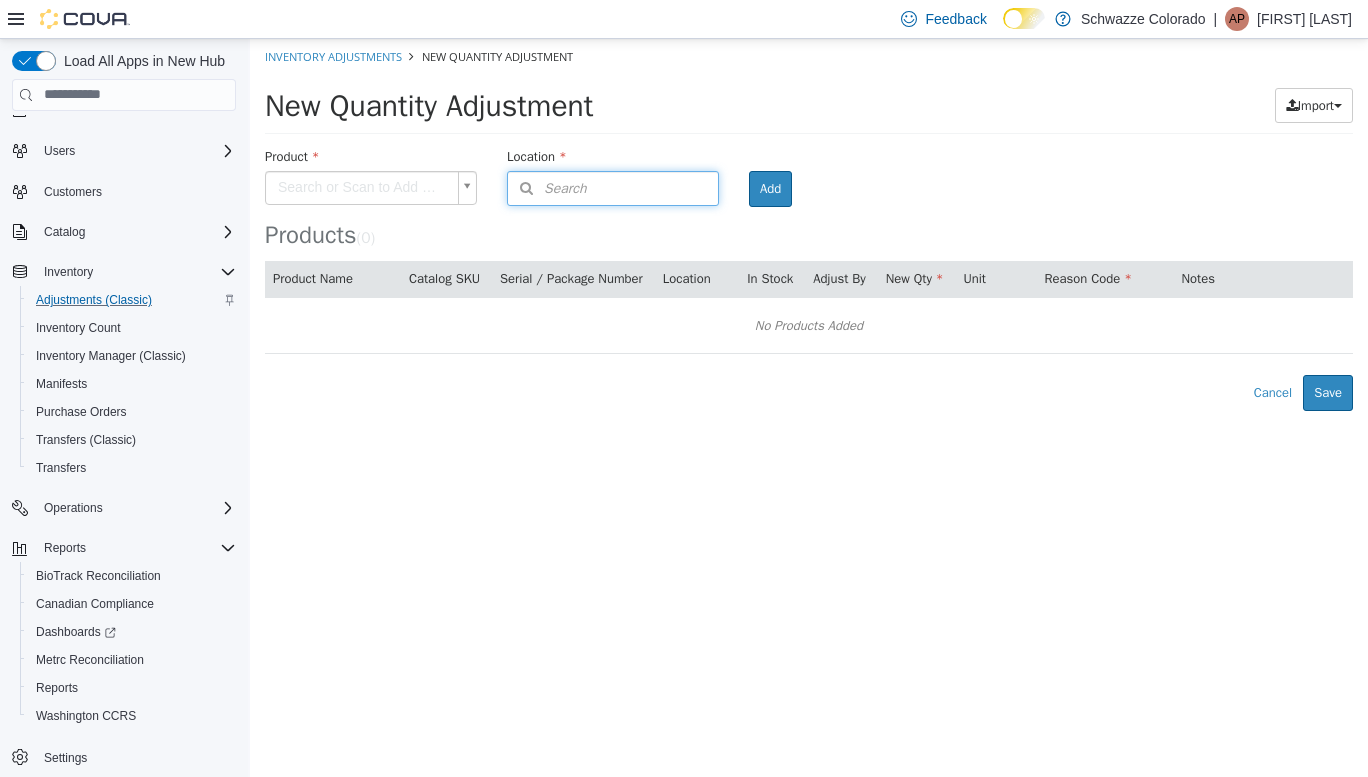 click on "Search" at bounding box center [613, 187] 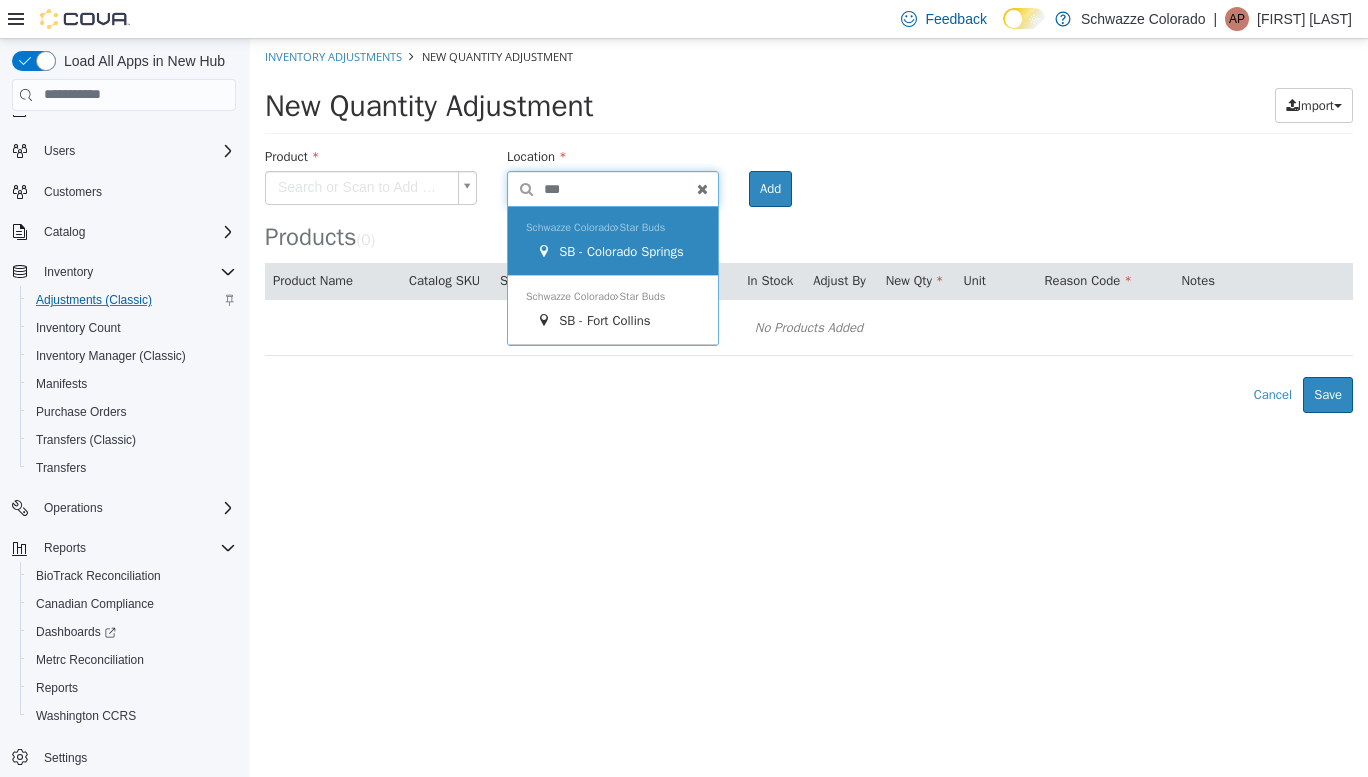 type on "***" 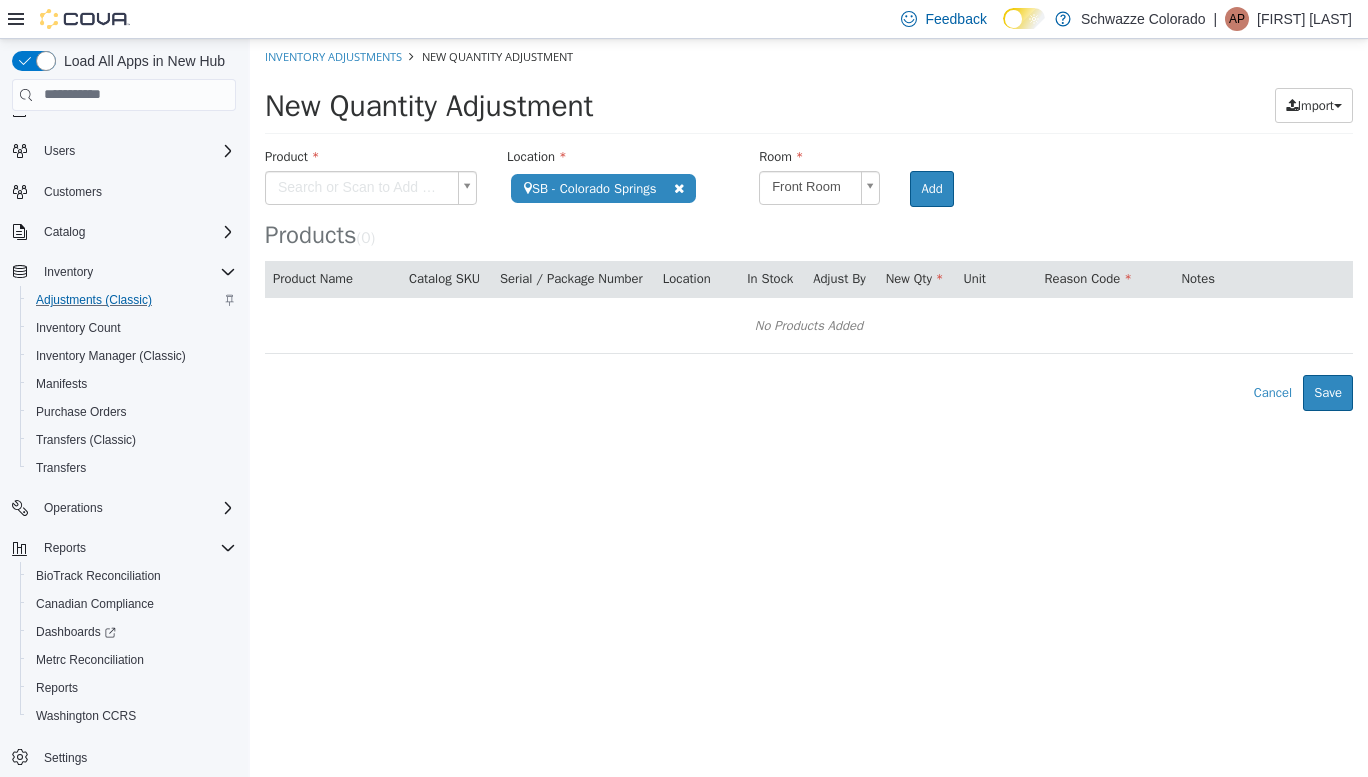 click on "**********" at bounding box center [809, 224] 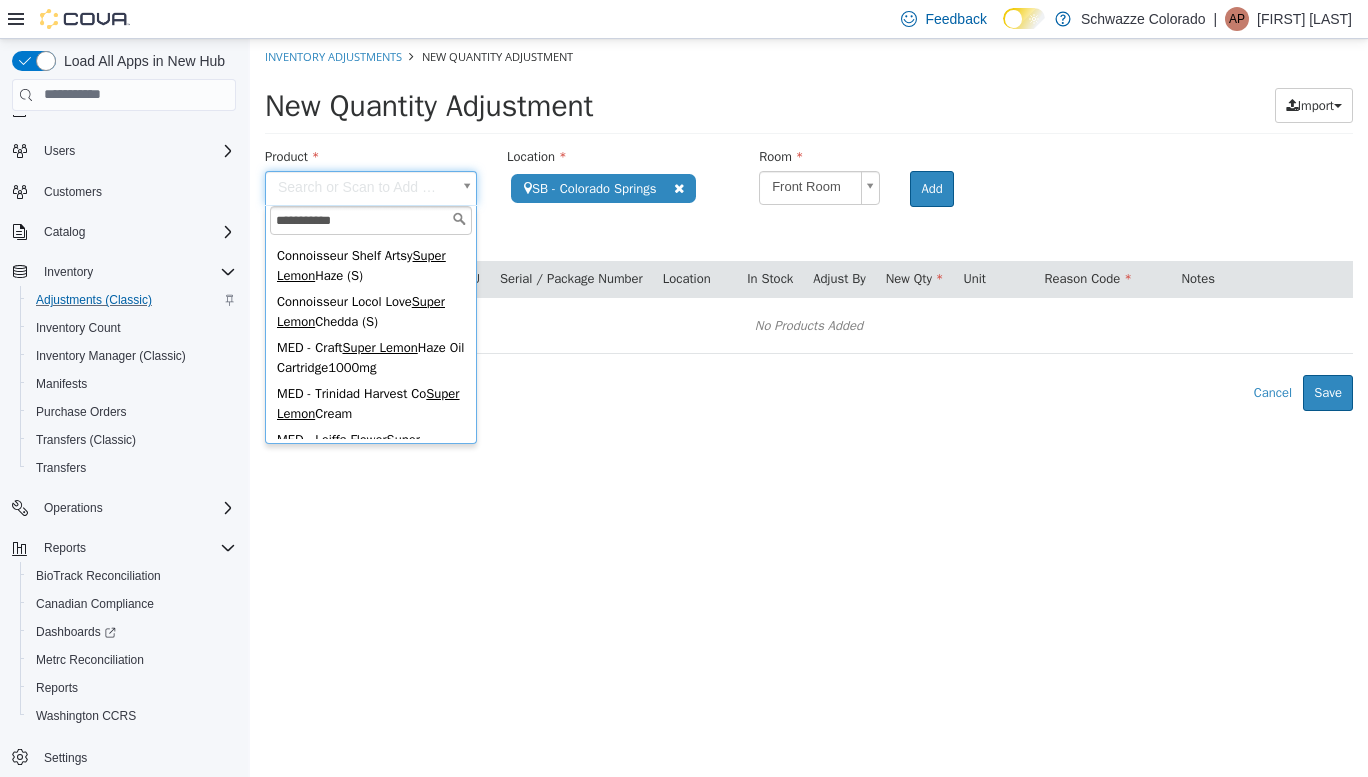 scroll, scrollTop: 230, scrollLeft: 0, axis: vertical 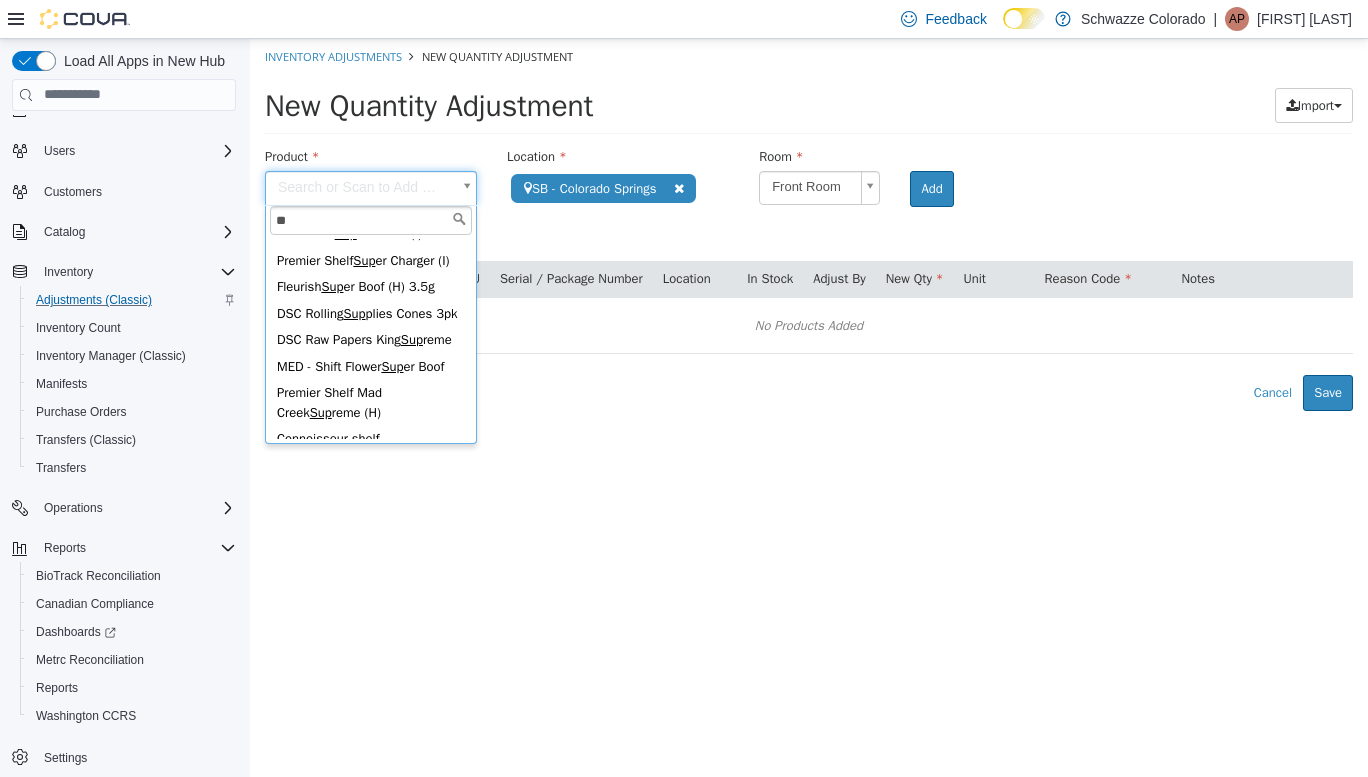 type on "*" 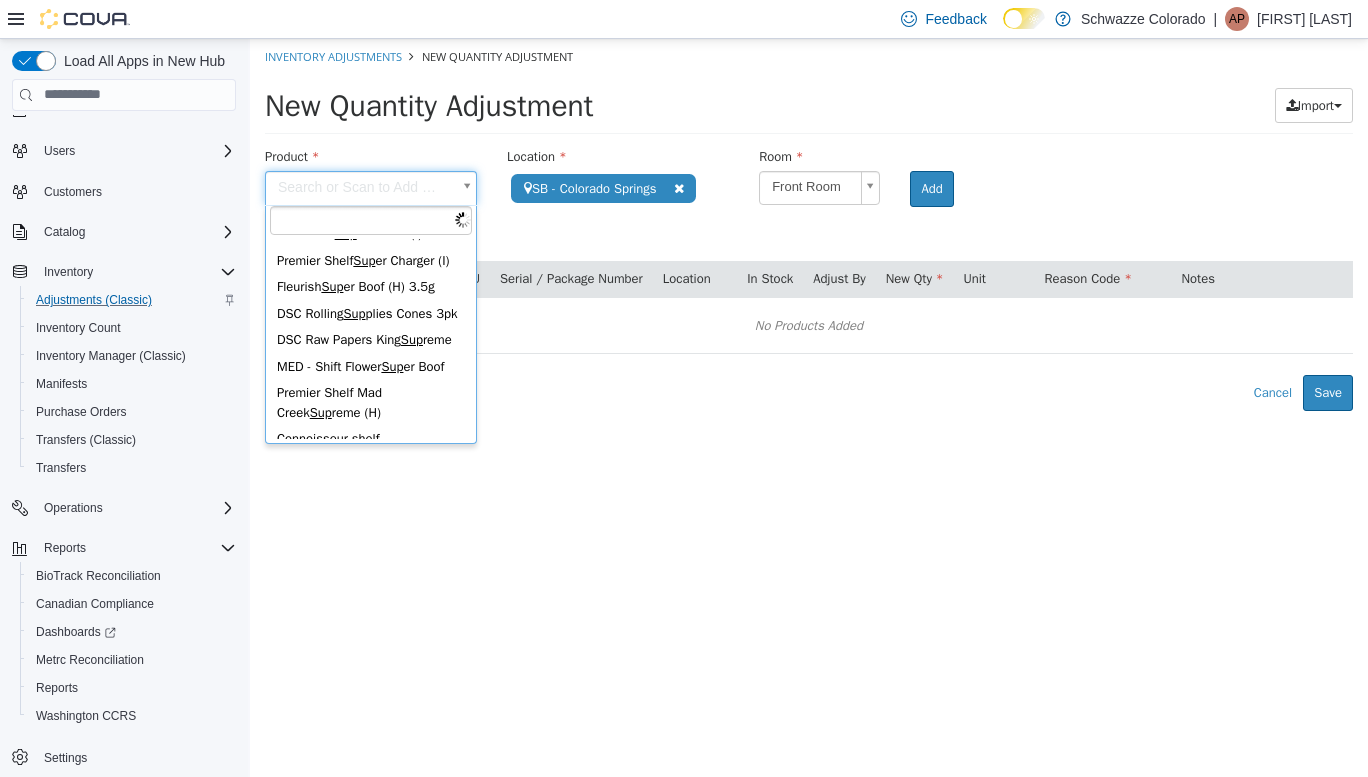 paste on "********" 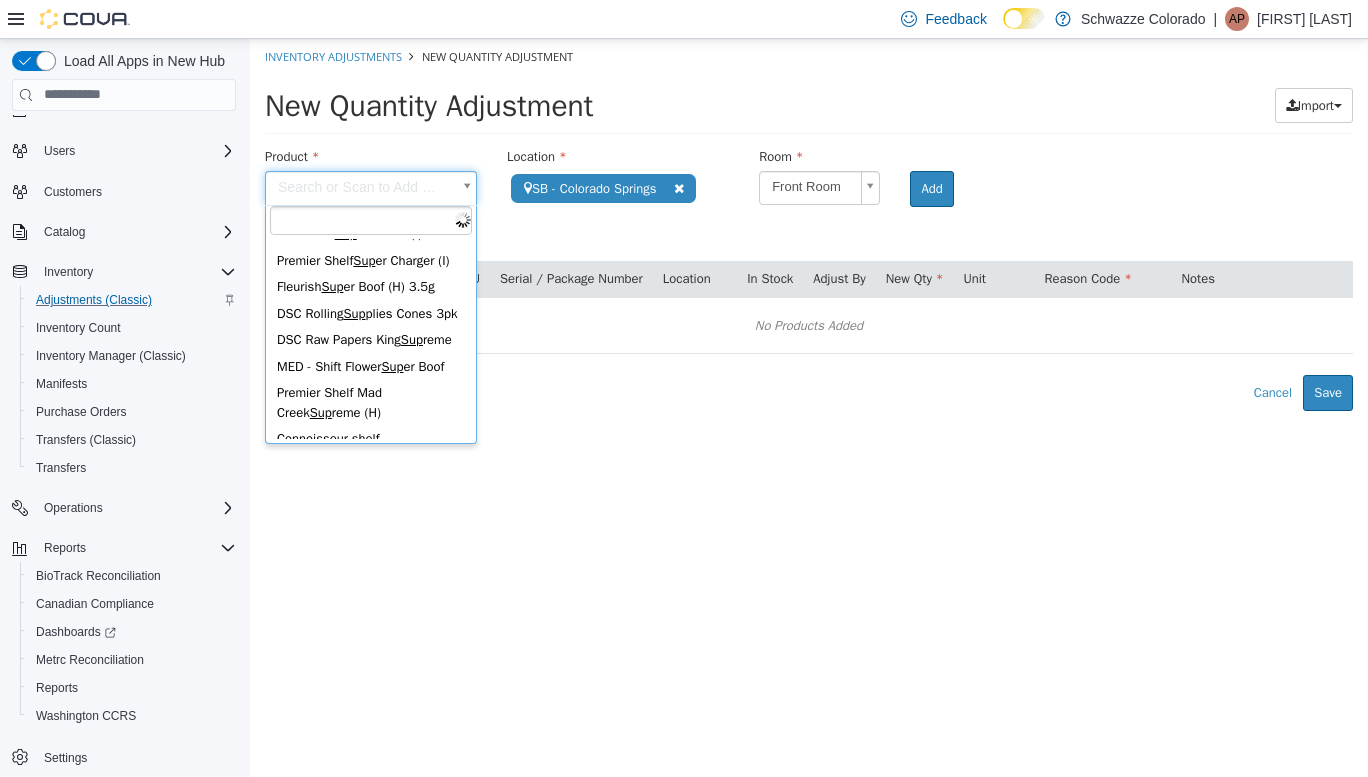 type on "********" 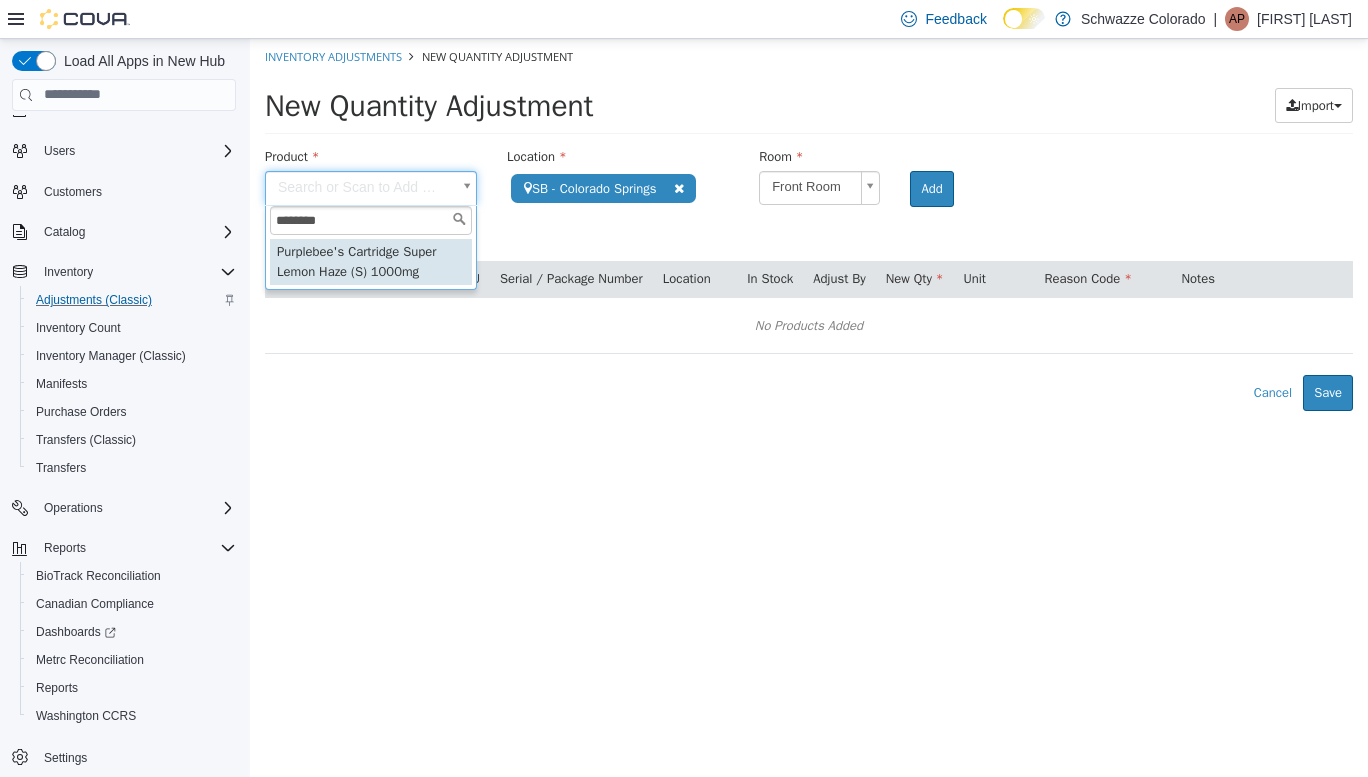 scroll, scrollTop: 0, scrollLeft: 0, axis: both 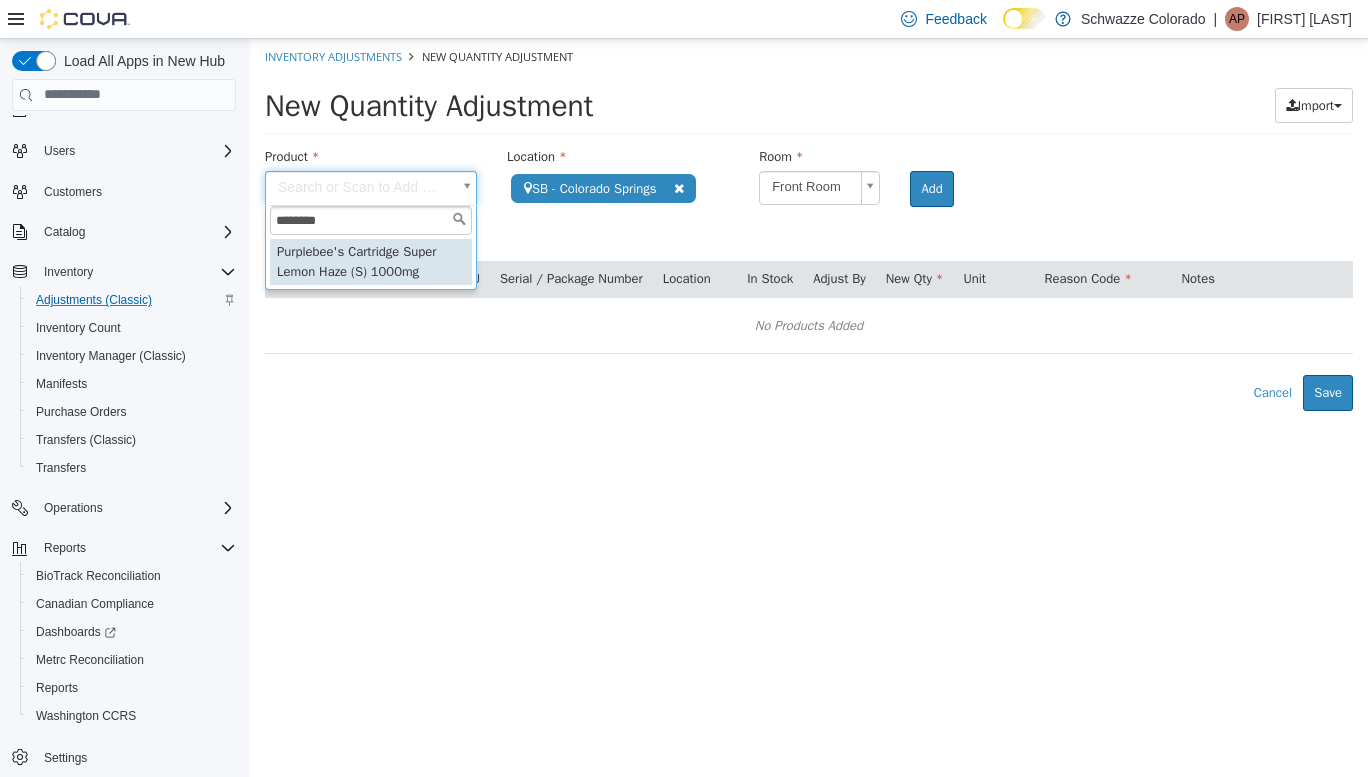 type on "**********" 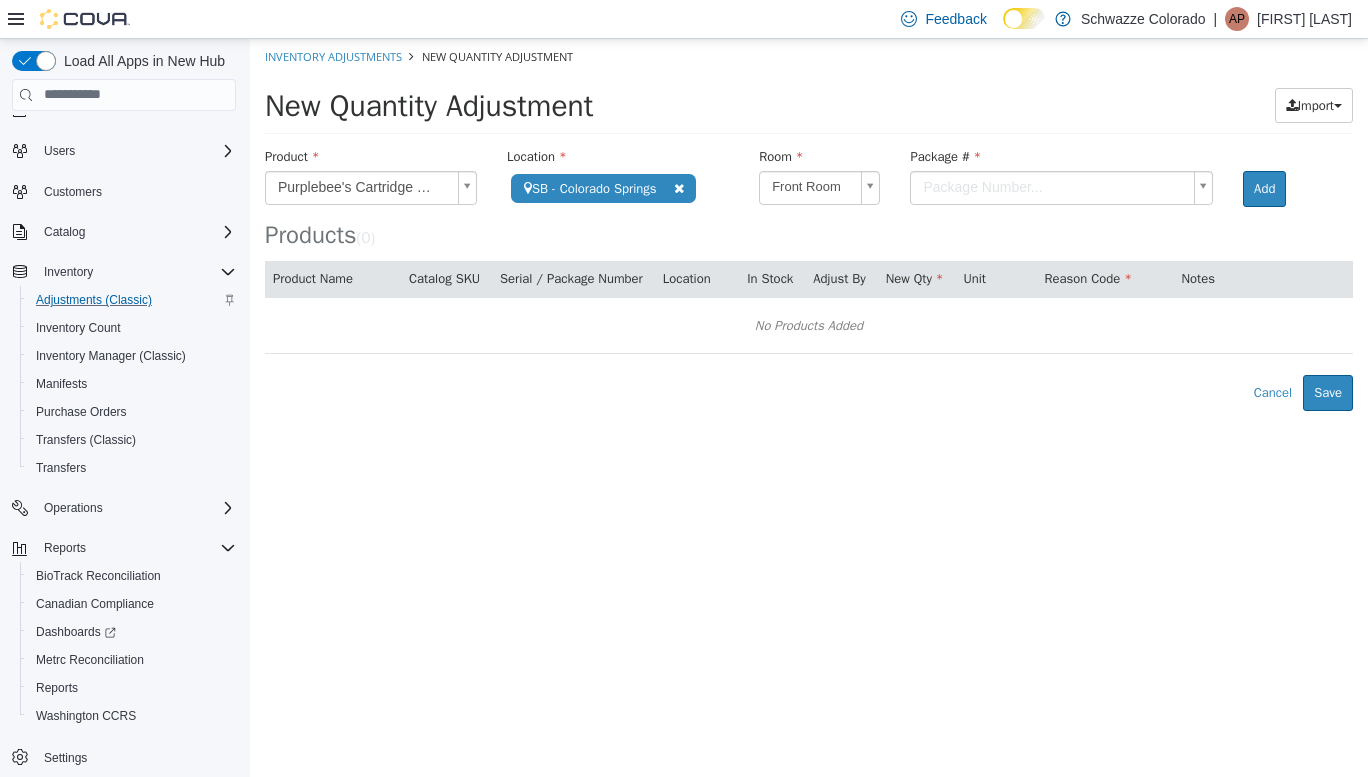 click on "**********" at bounding box center (809, 224) 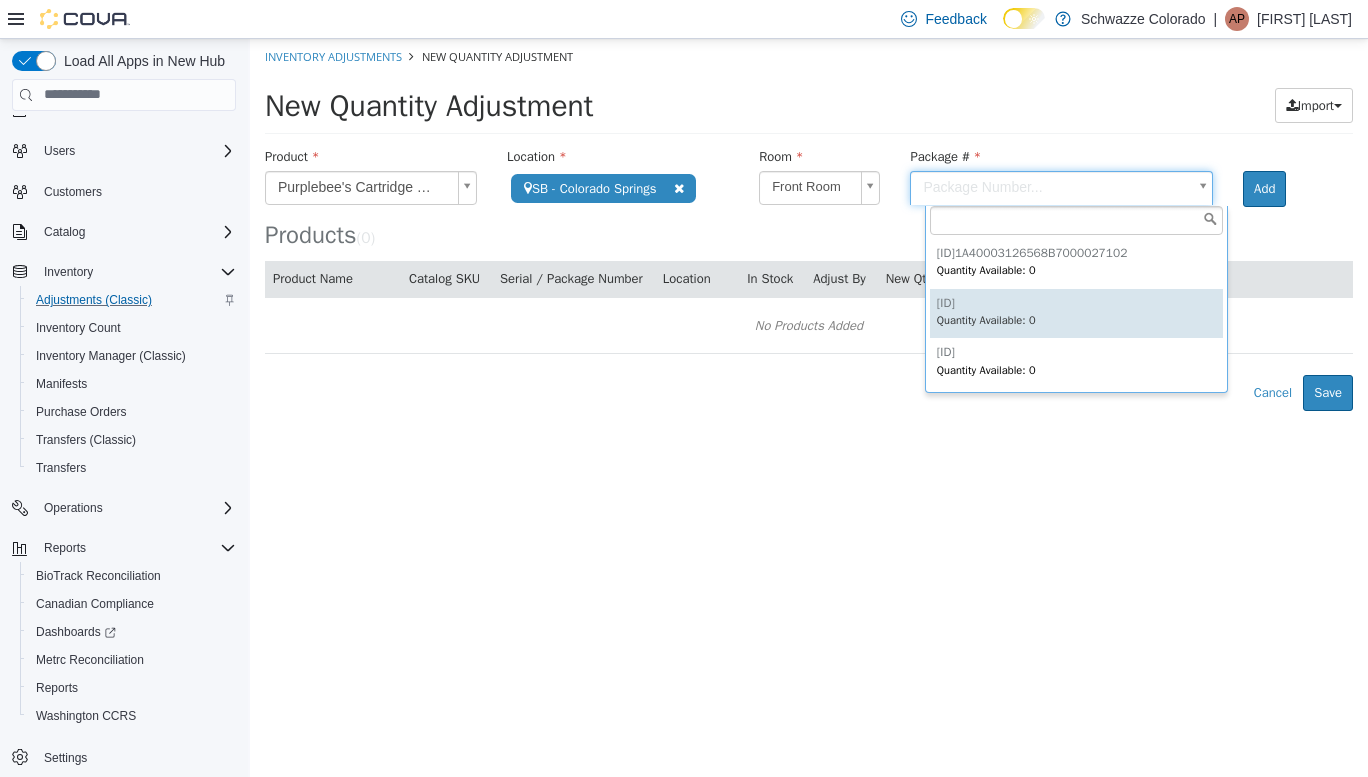 type on "**********" 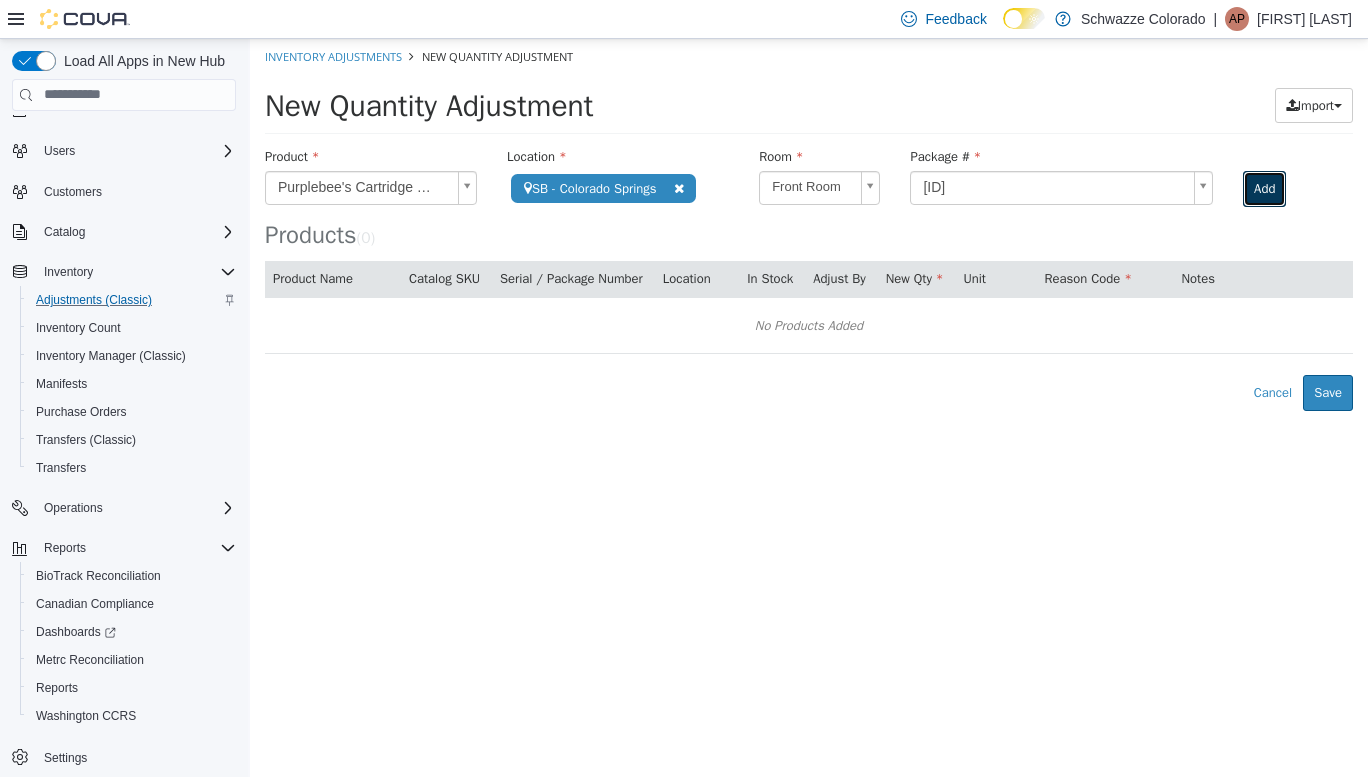 click on "Add" at bounding box center (1264, 188) 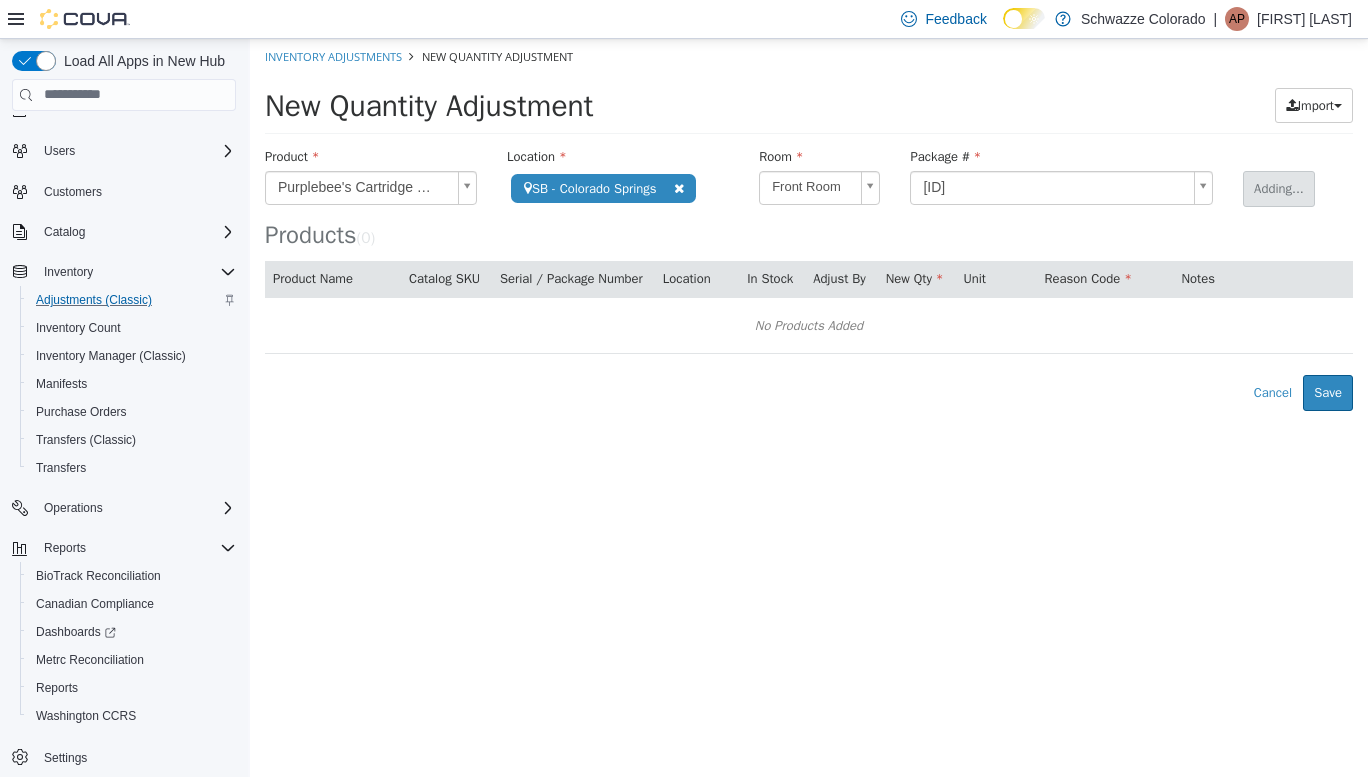 type 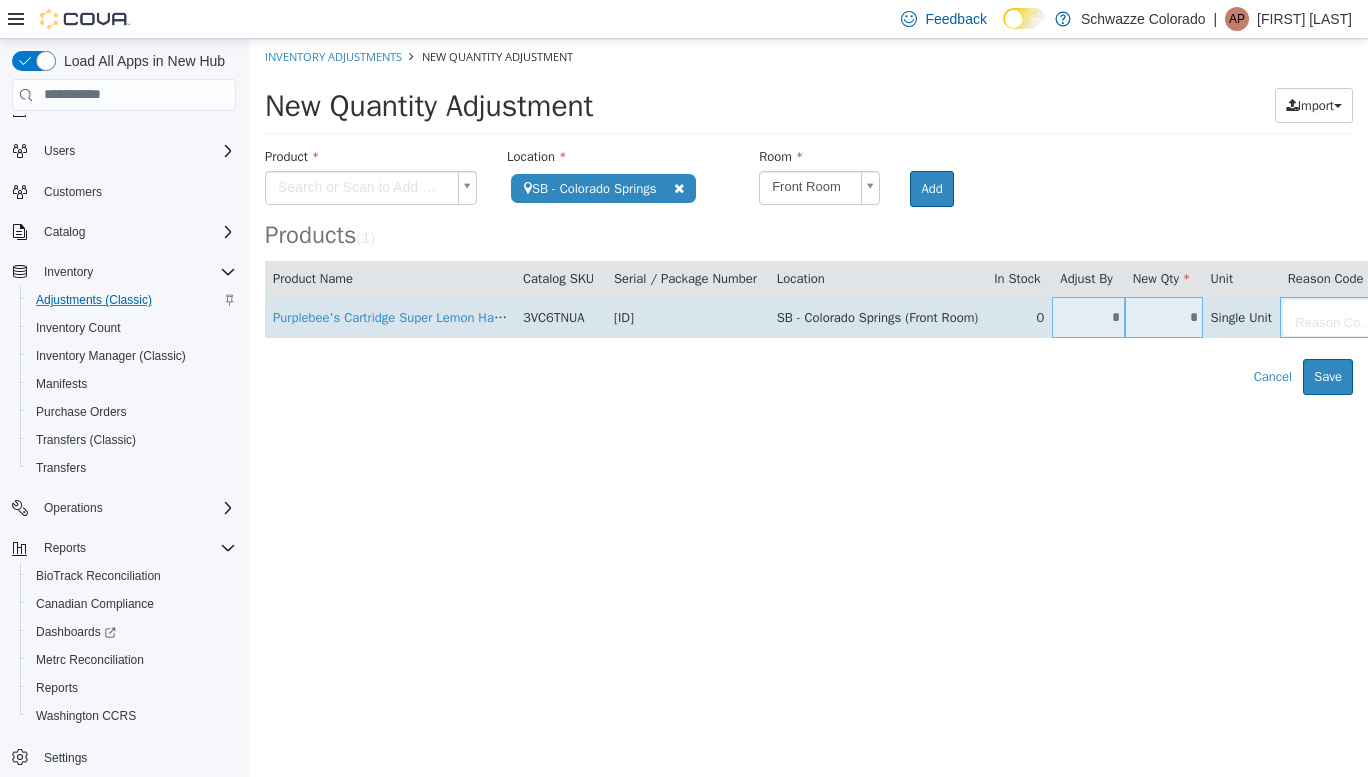 click on "*" at bounding box center [1164, 316] 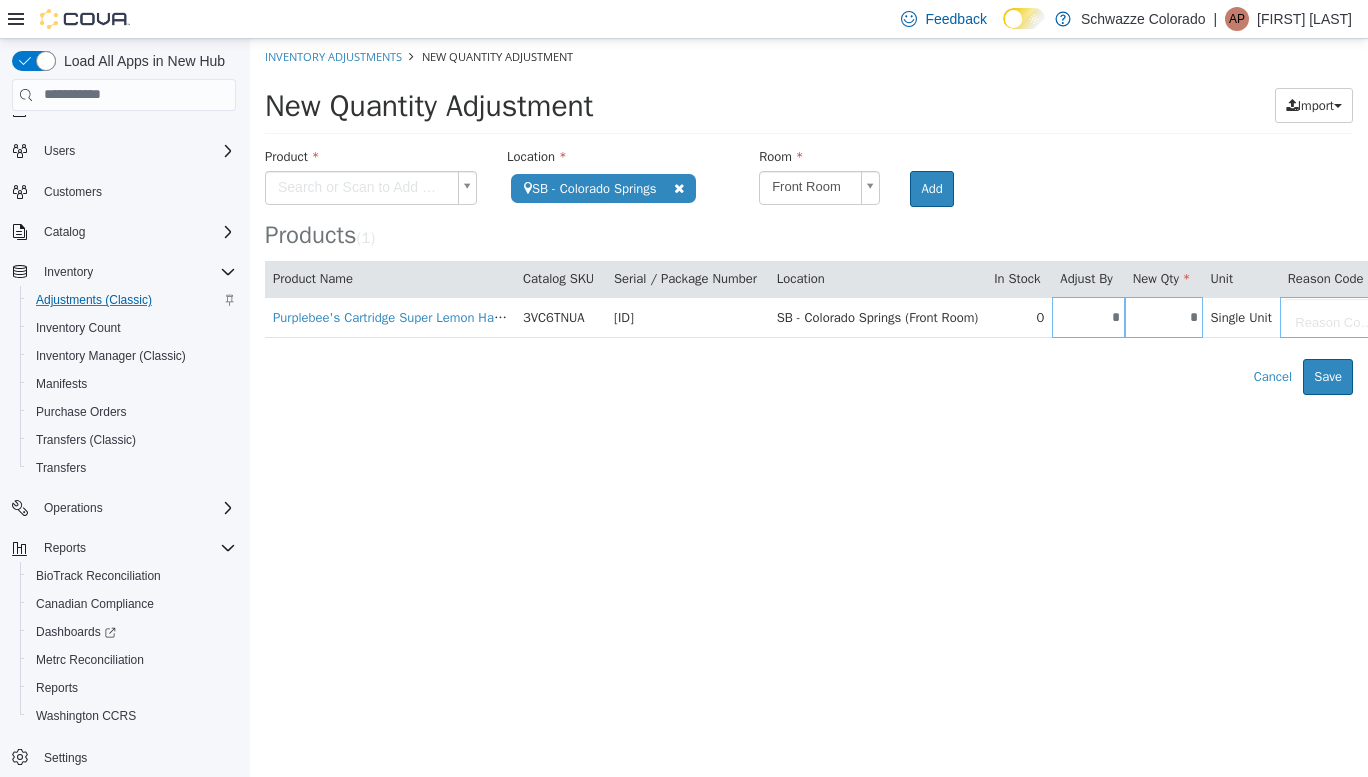 scroll, scrollTop: 0, scrollLeft: 177, axis: horizontal 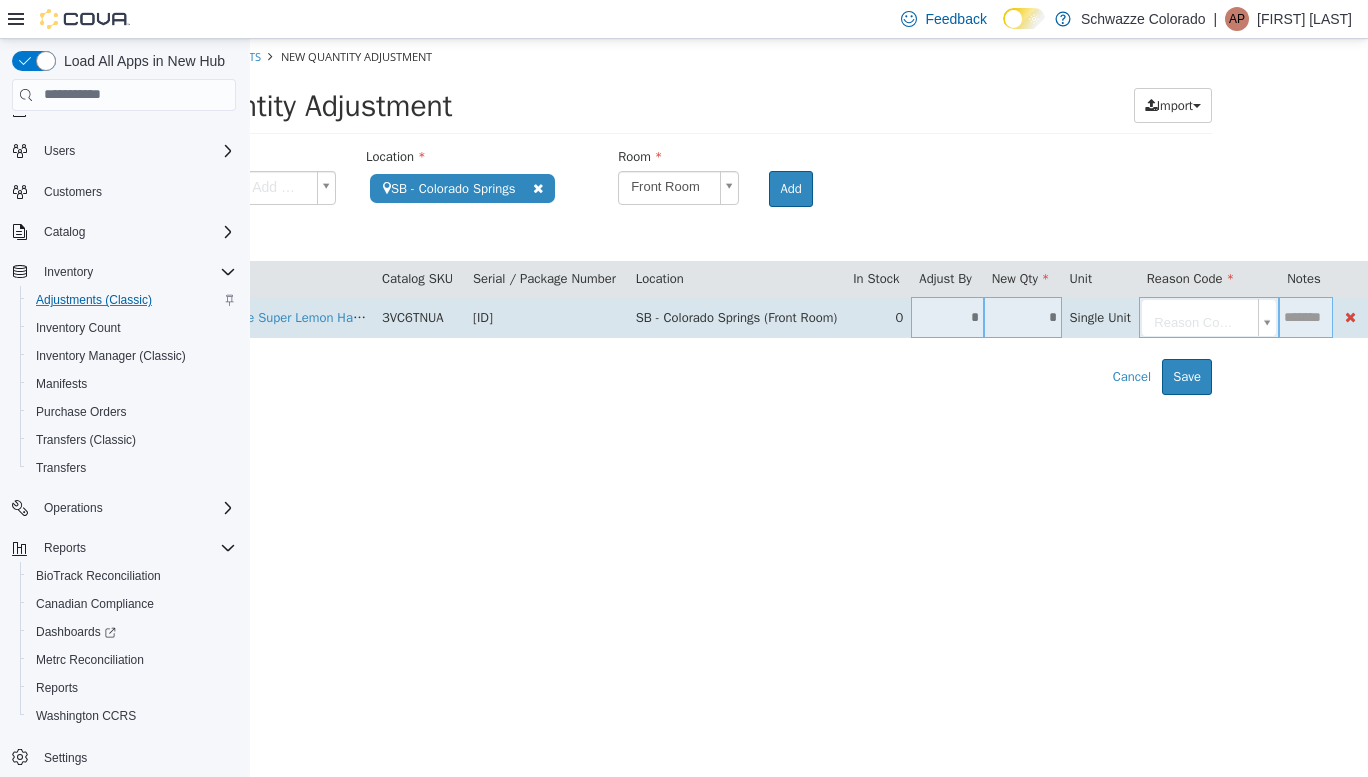 type on "*" 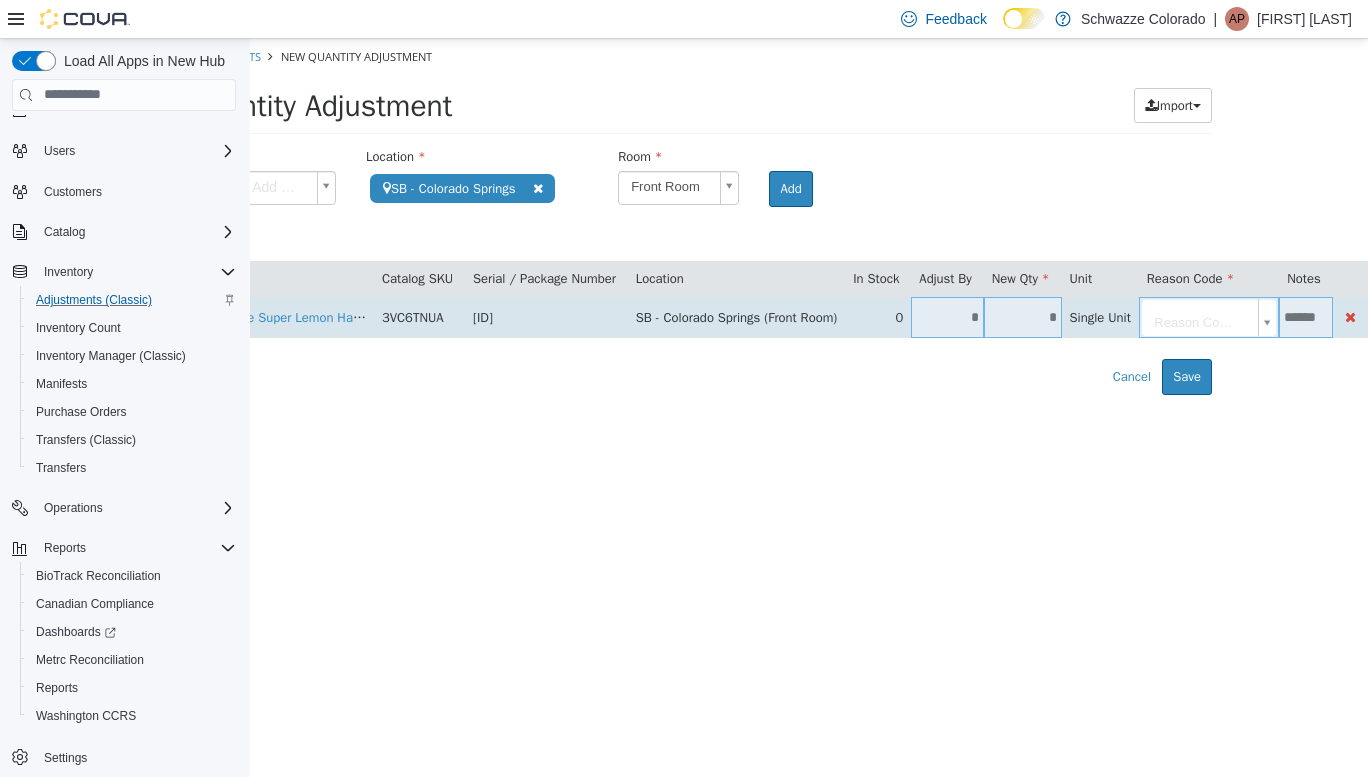 scroll, scrollTop: 0, scrollLeft: 6, axis: horizontal 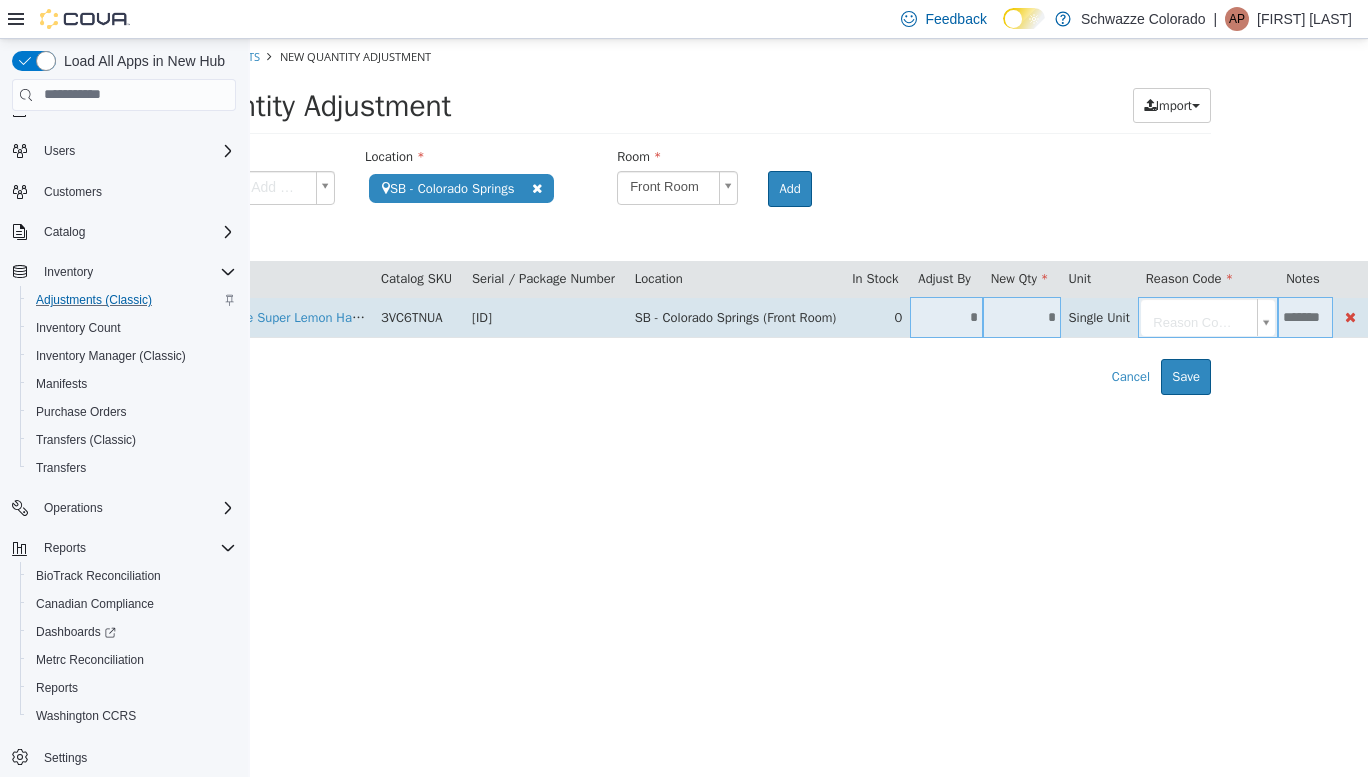 type on "******" 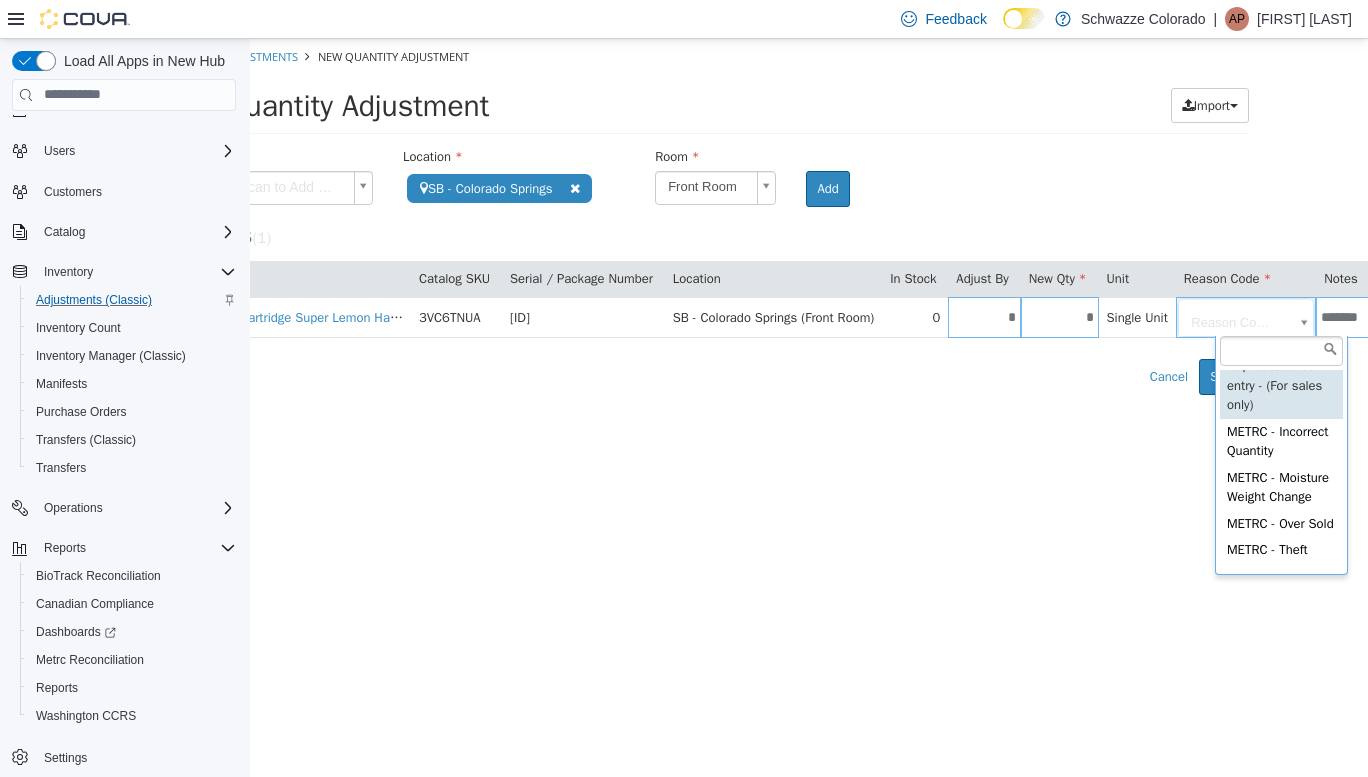 scroll, scrollTop: 83, scrollLeft: 0, axis: vertical 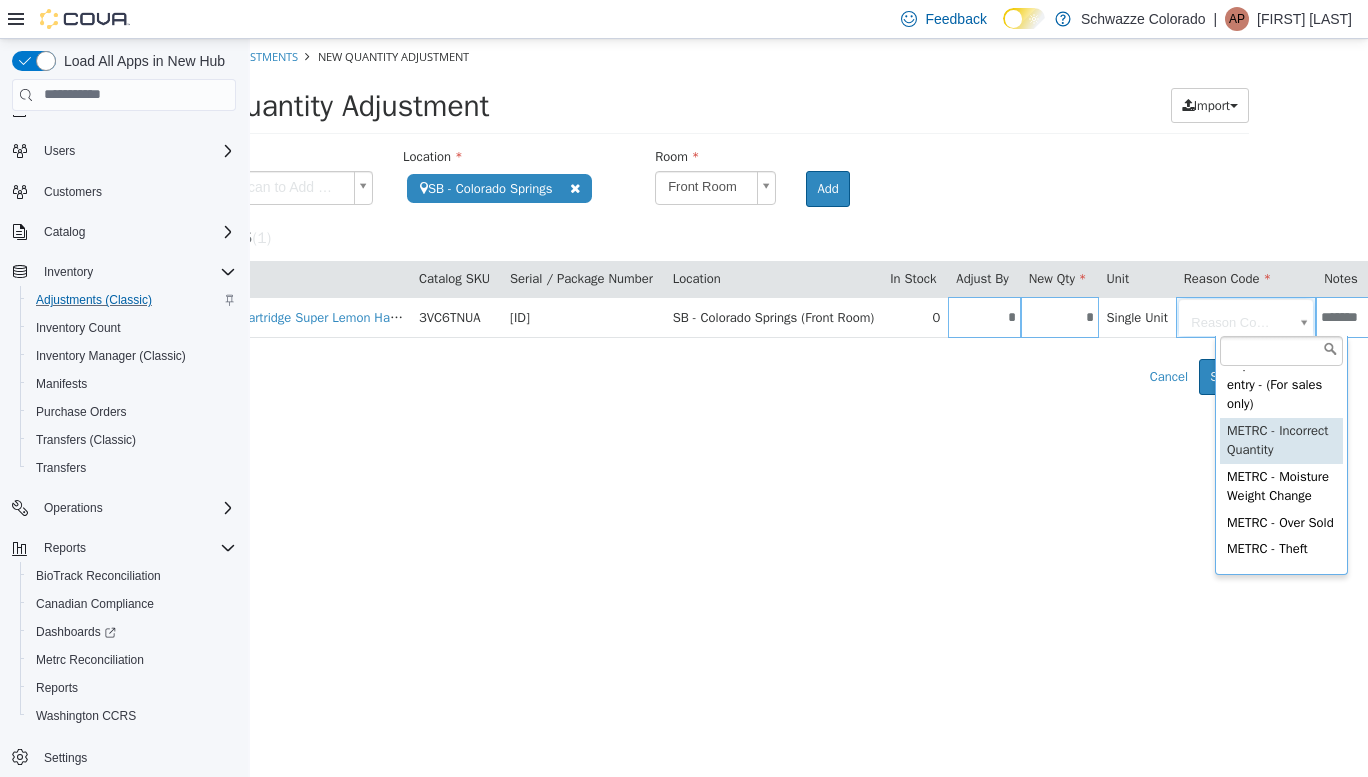type on "**********" 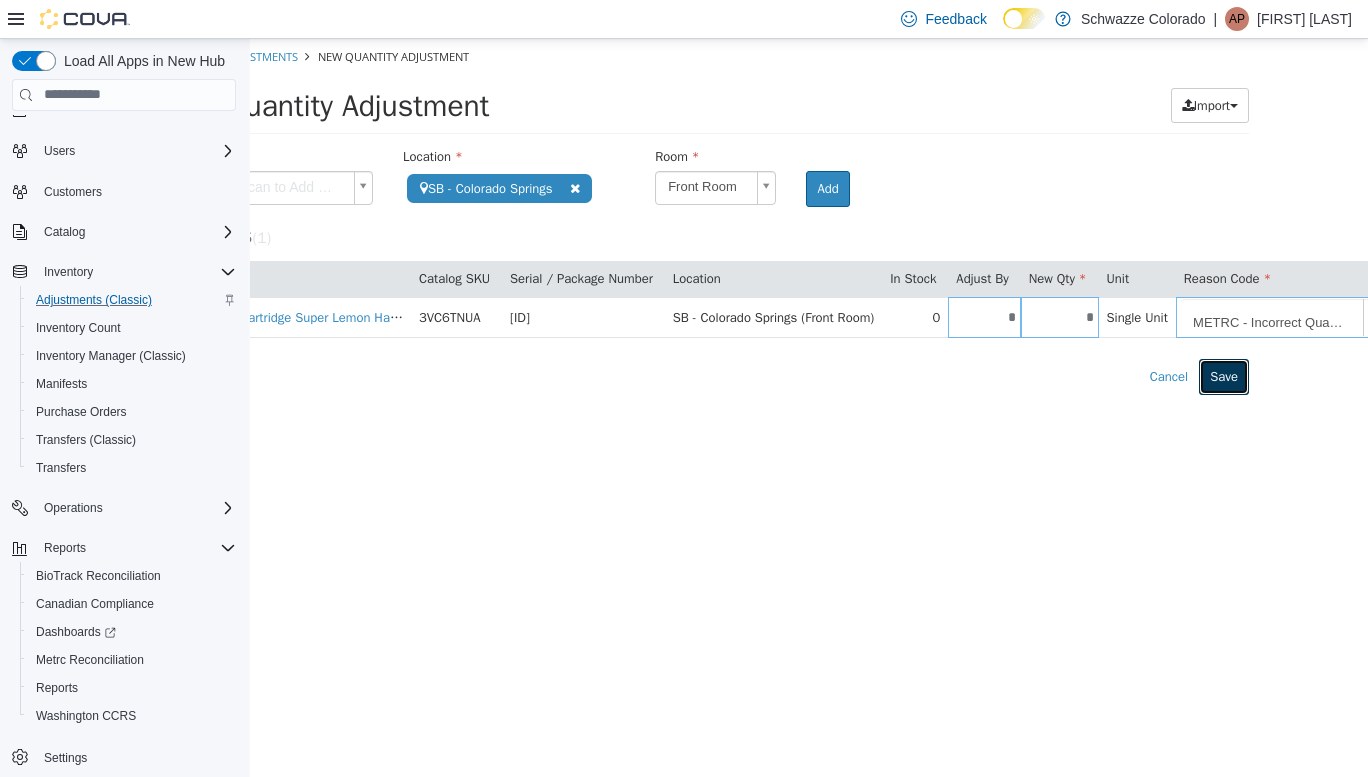 click on "Save" at bounding box center [1224, 376] 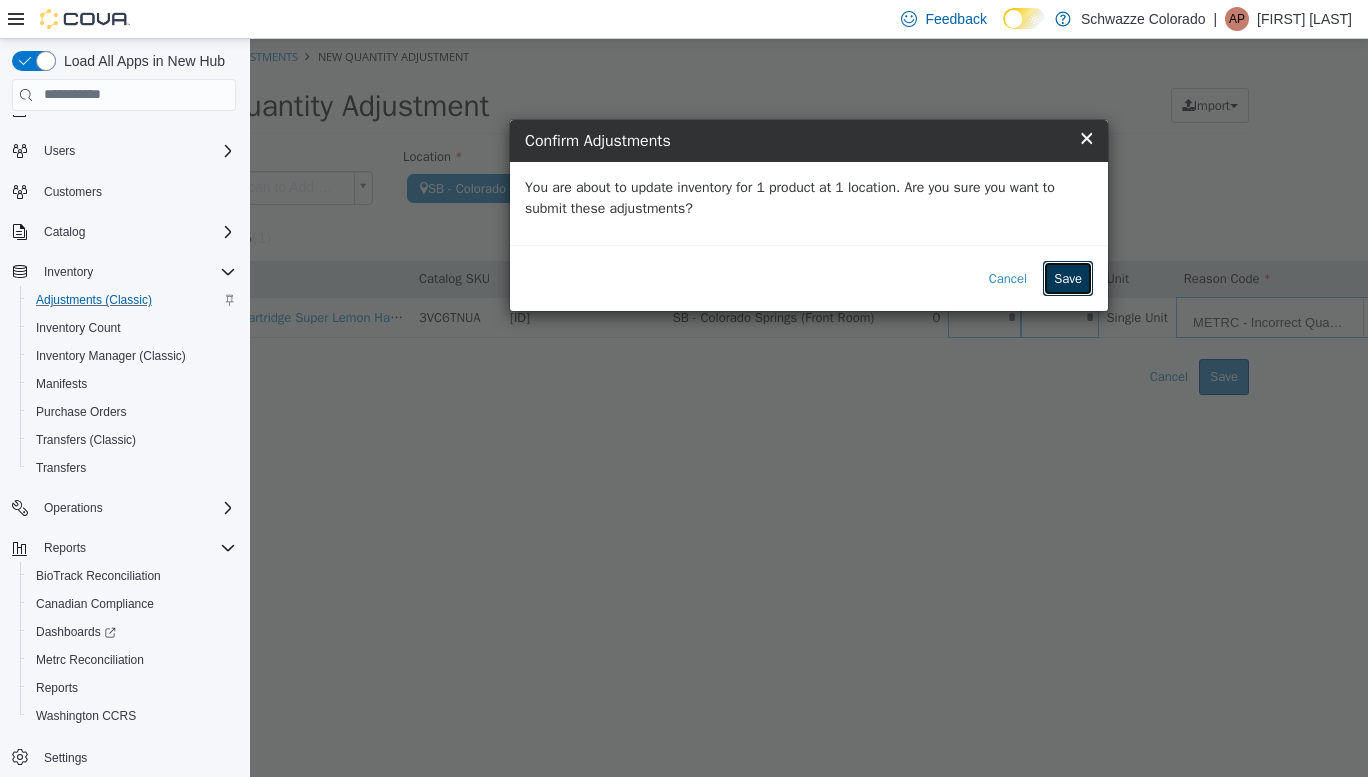 click on "Save" at bounding box center (1068, 278) 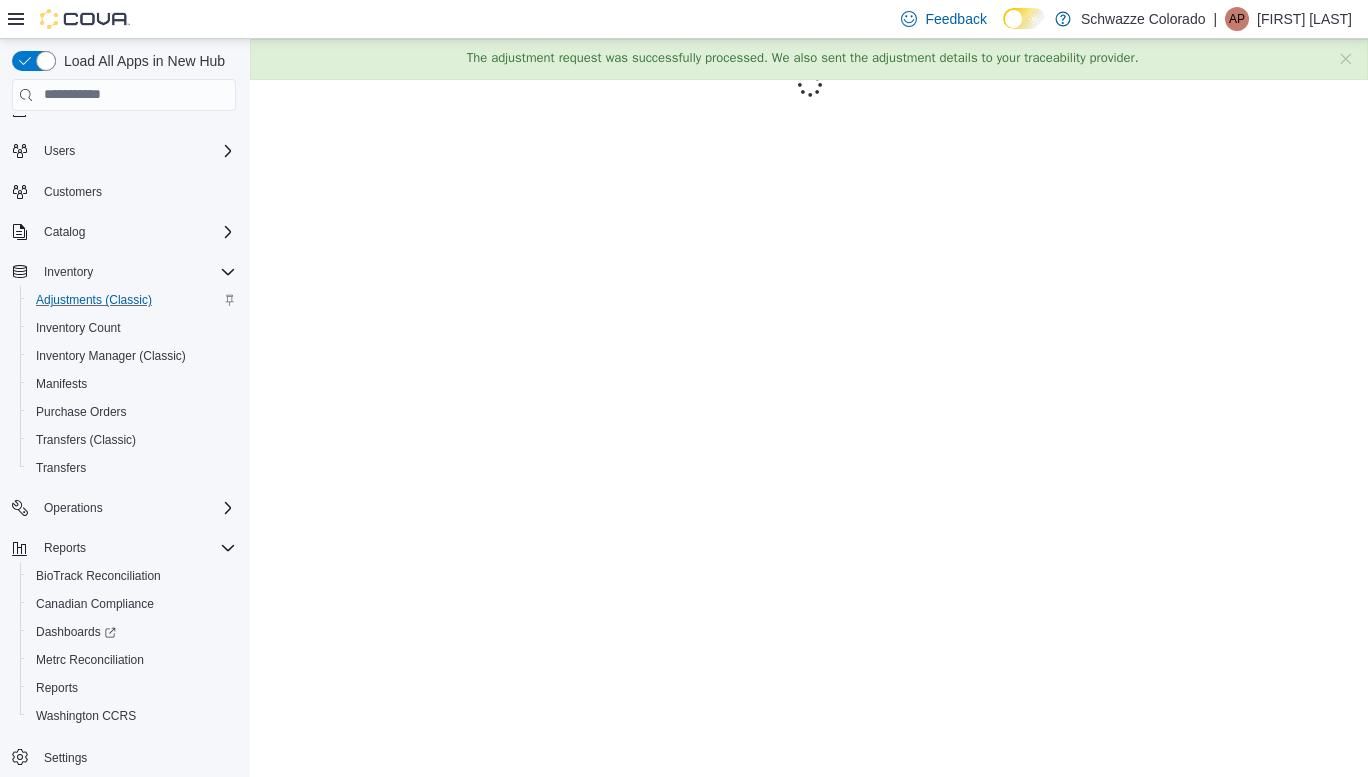 scroll, scrollTop: 0, scrollLeft: 0, axis: both 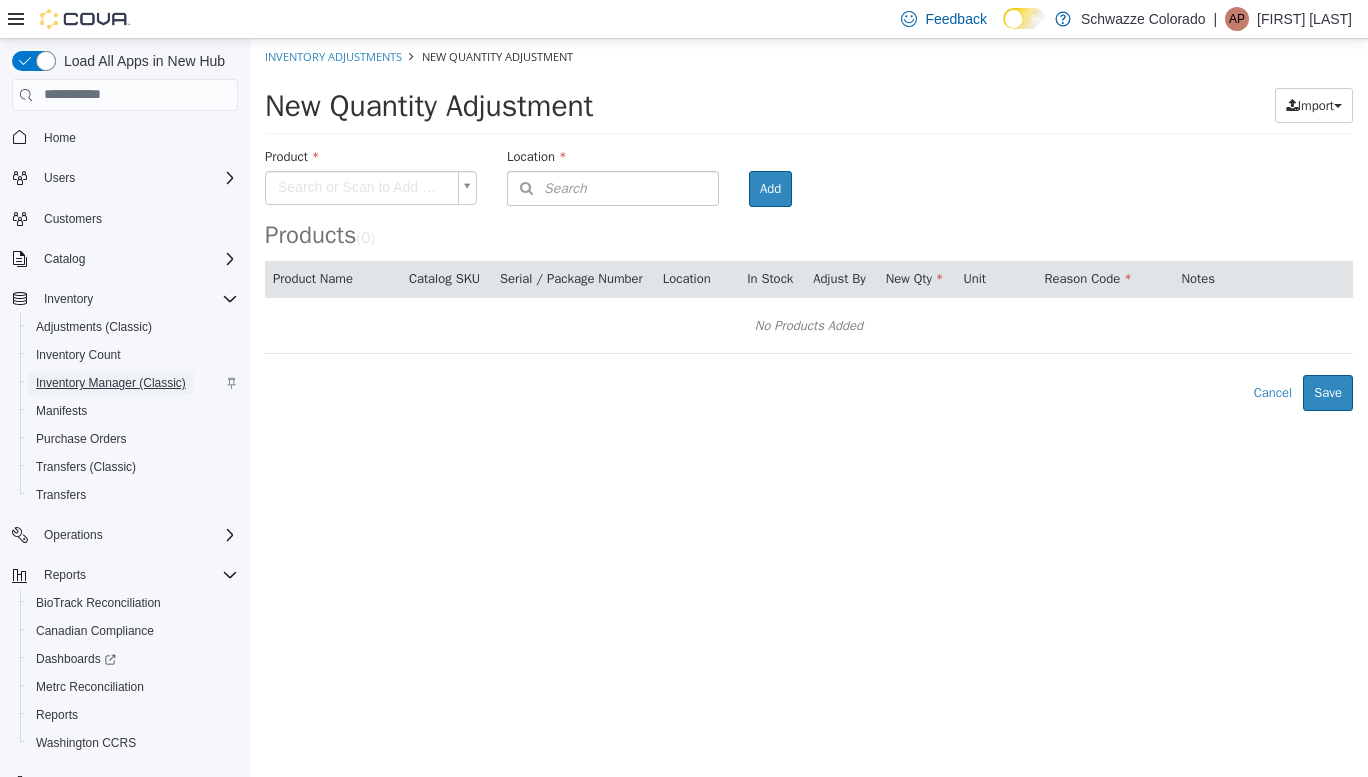 click on "Inventory Manager (Classic)" at bounding box center [111, 383] 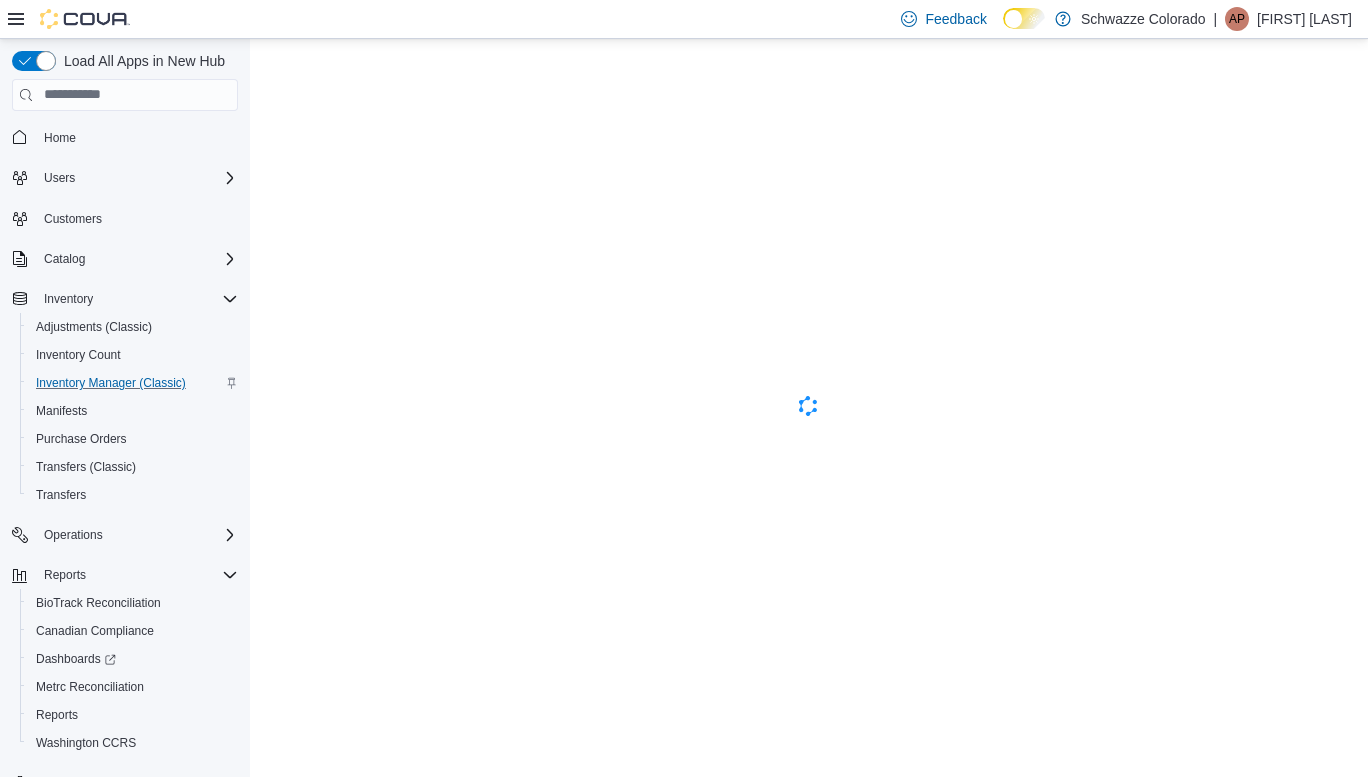 scroll, scrollTop: 0, scrollLeft: 0, axis: both 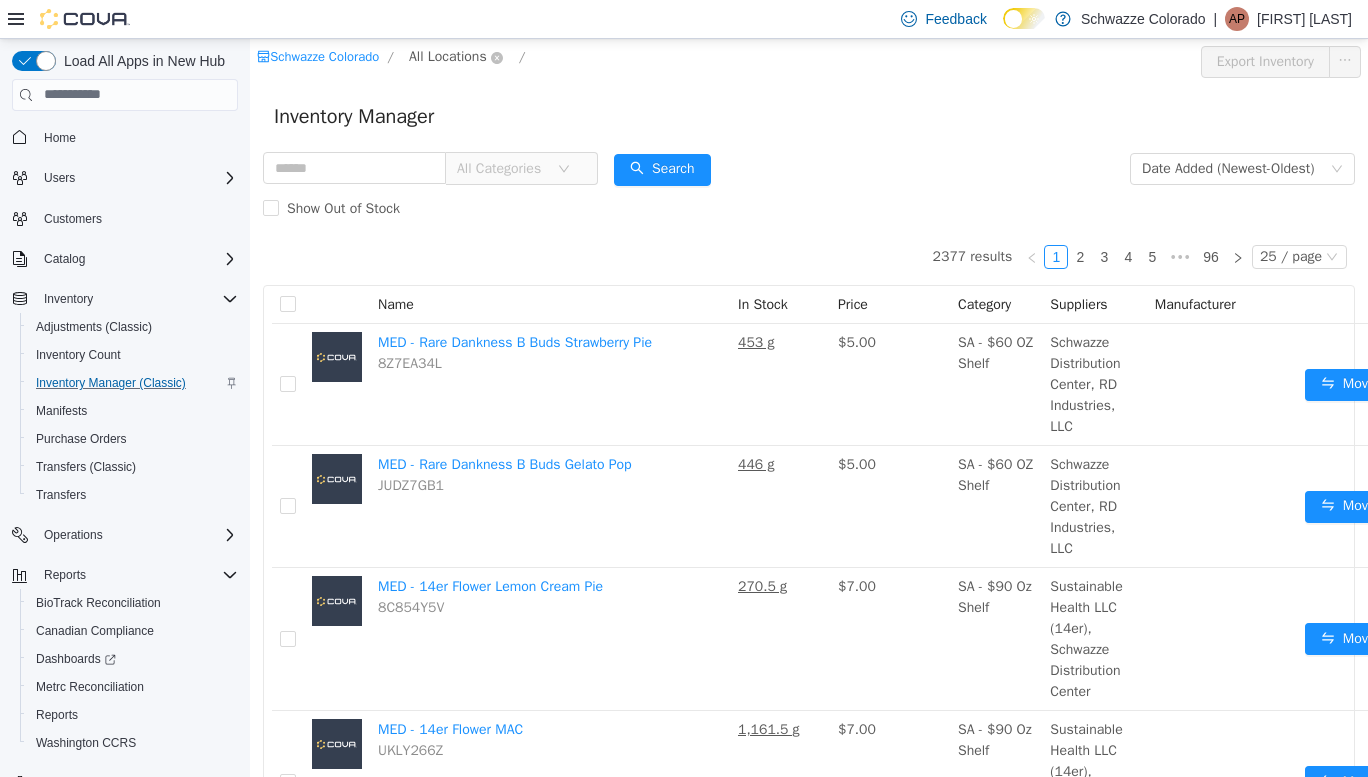 click on "All Locations" at bounding box center [448, 56] 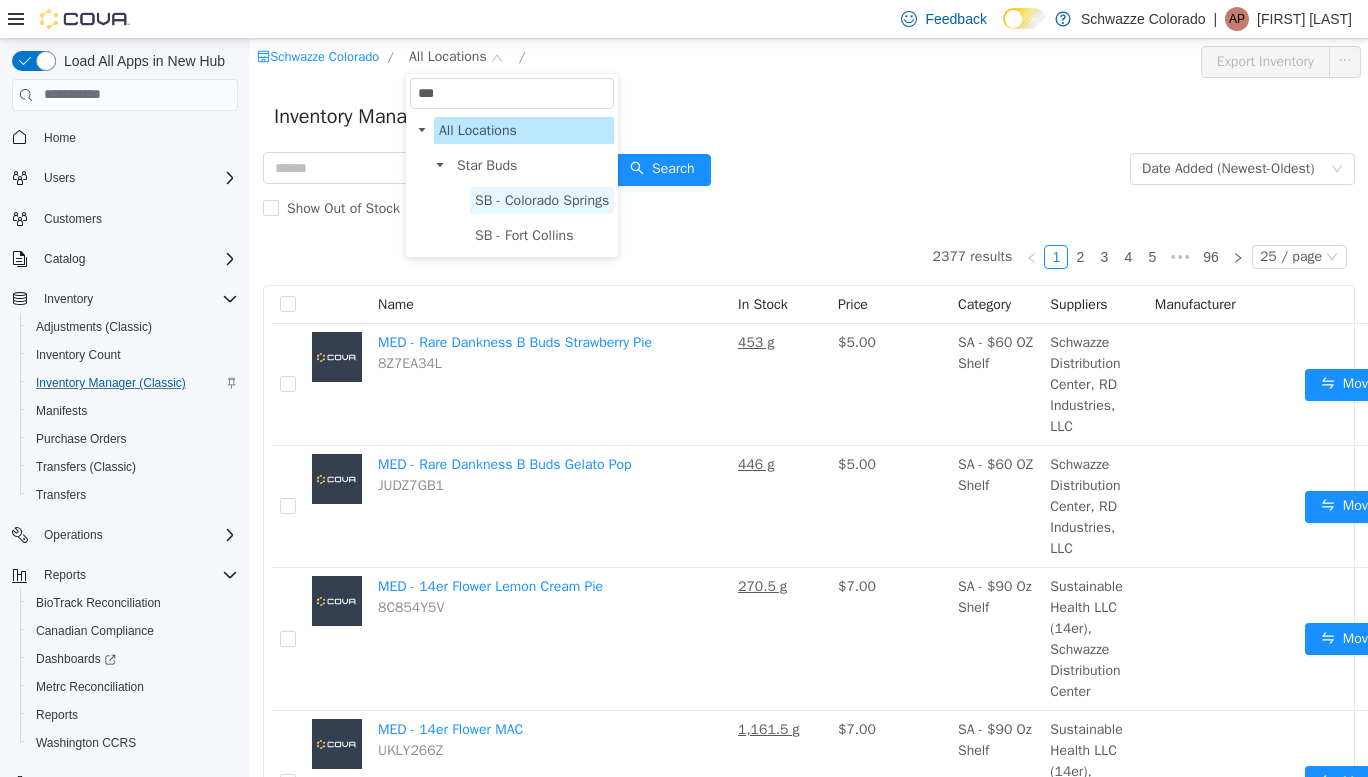 type on "***" 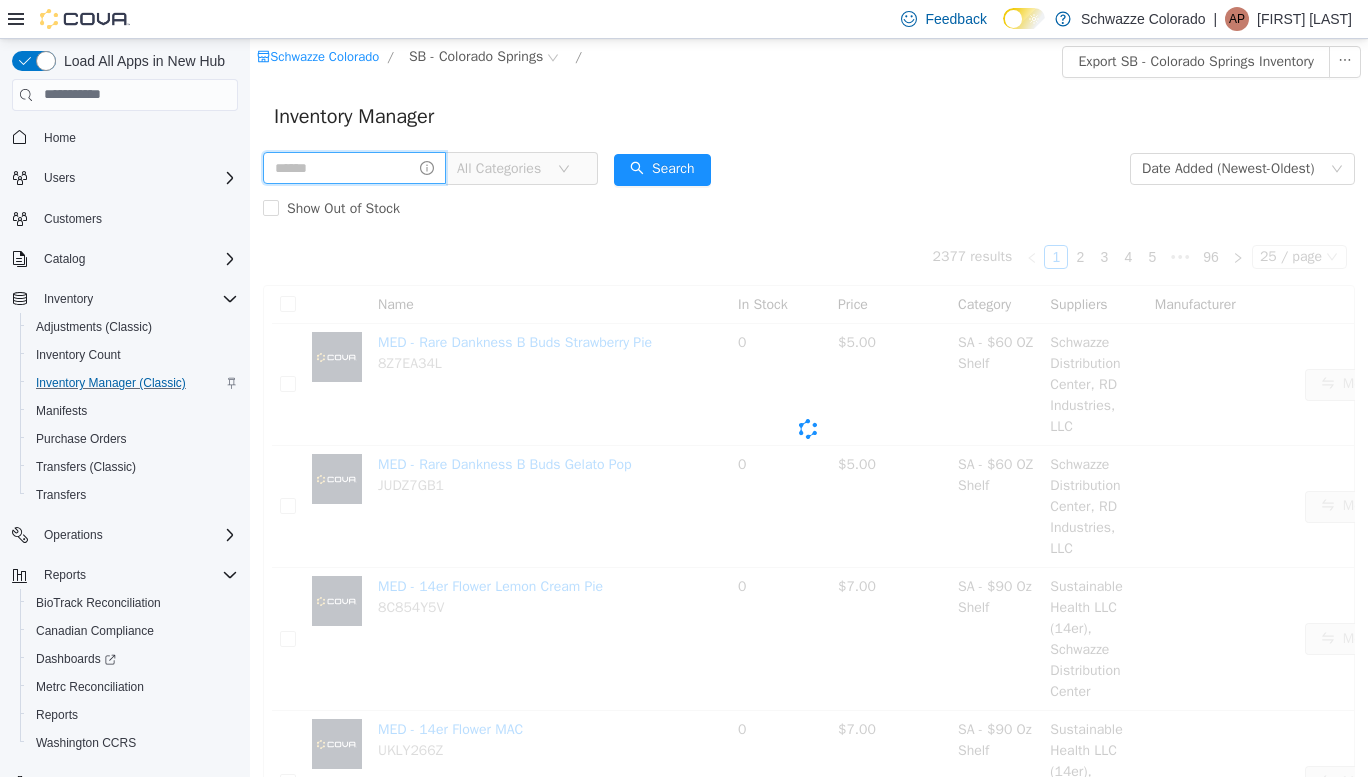 click at bounding box center [354, 167] 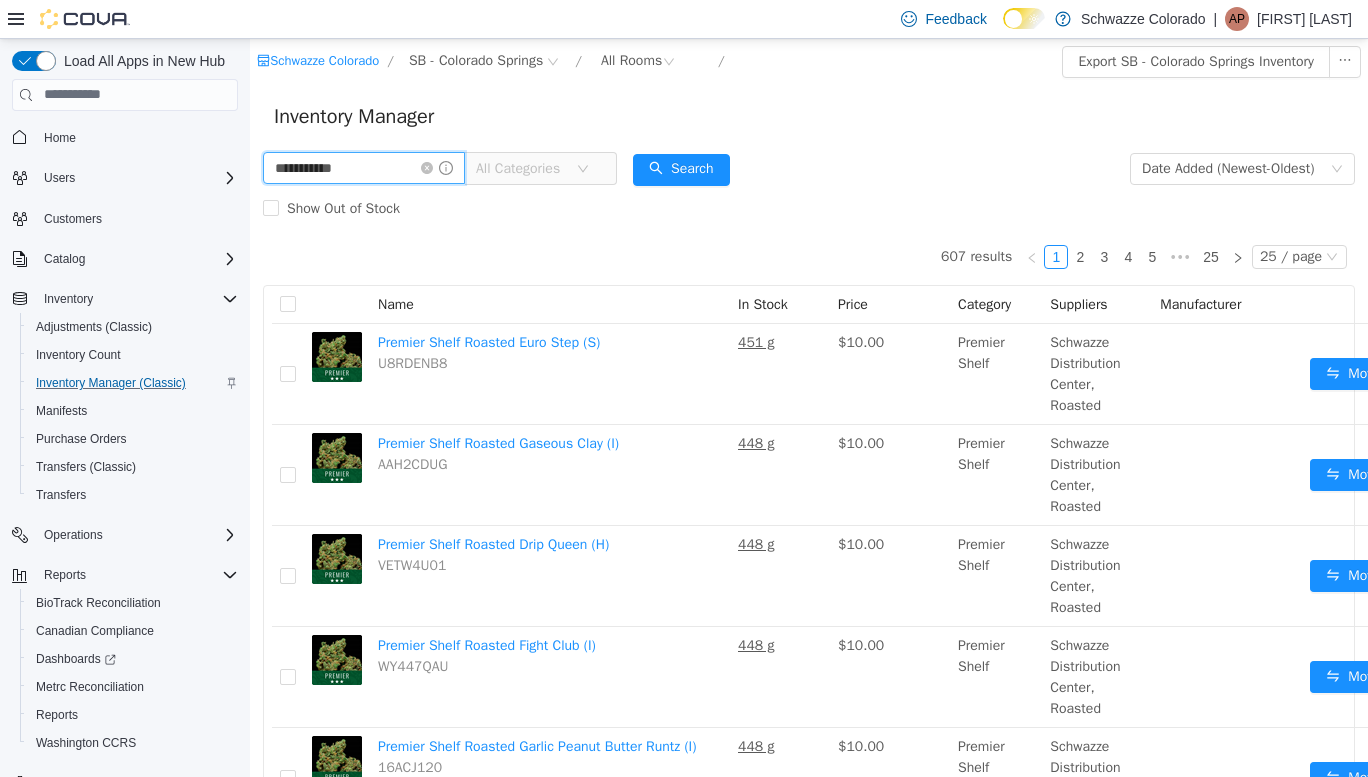 type on "**********" 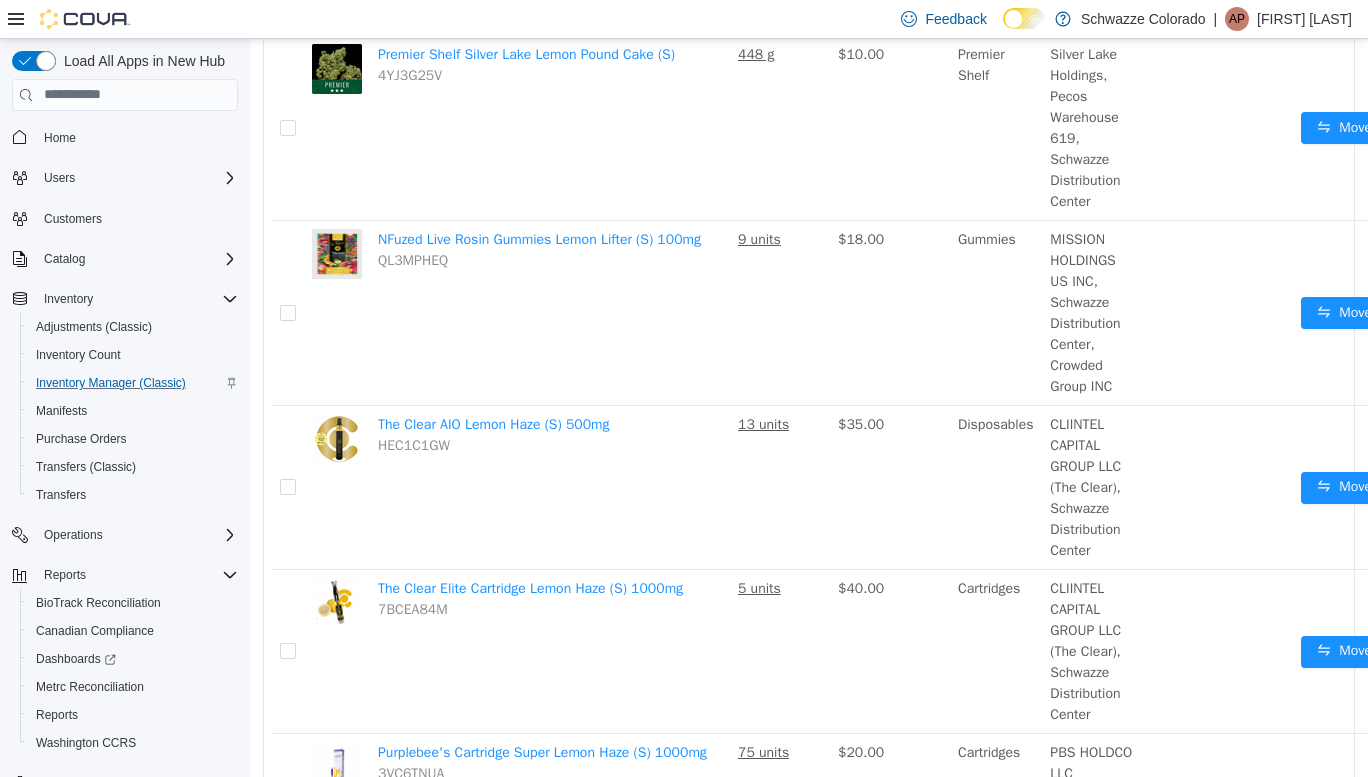 scroll, scrollTop: 1179, scrollLeft: 0, axis: vertical 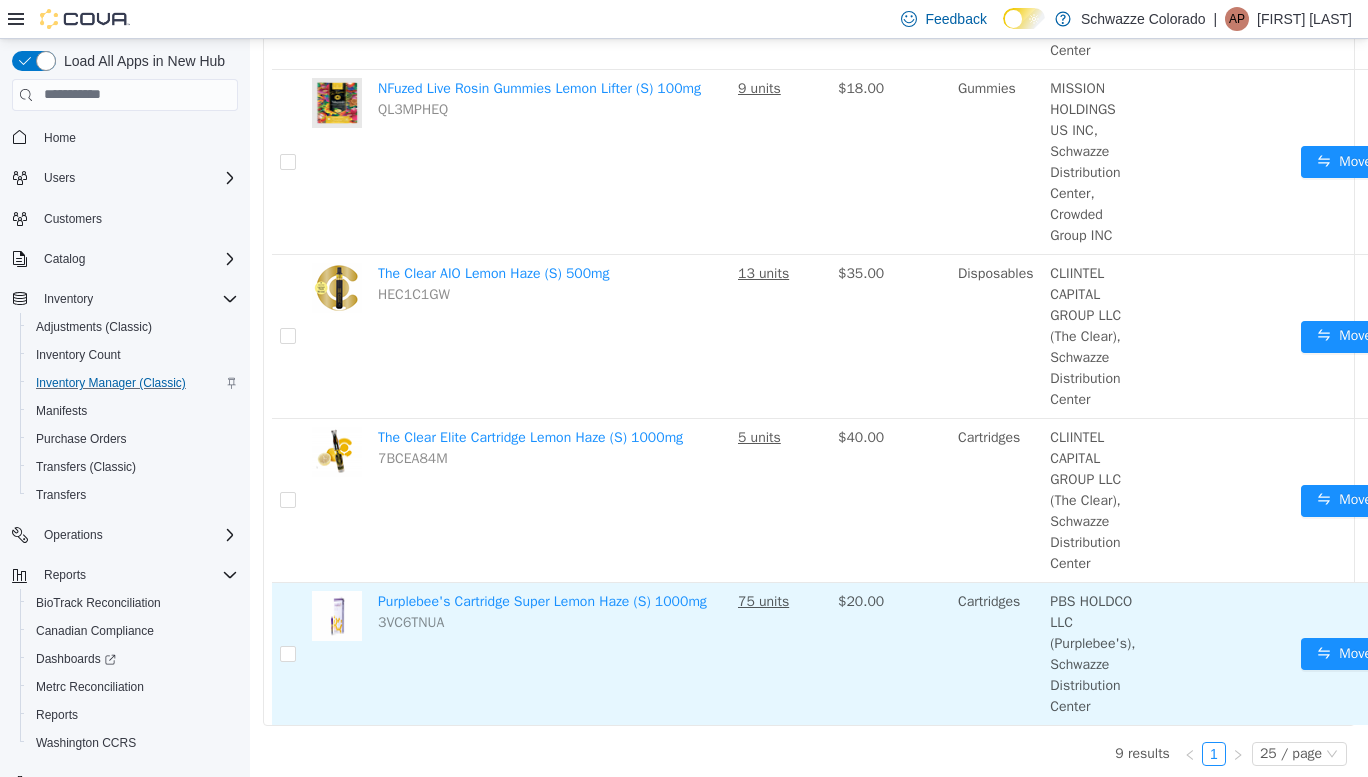 click on "3VC6TNUA" at bounding box center [411, 621] 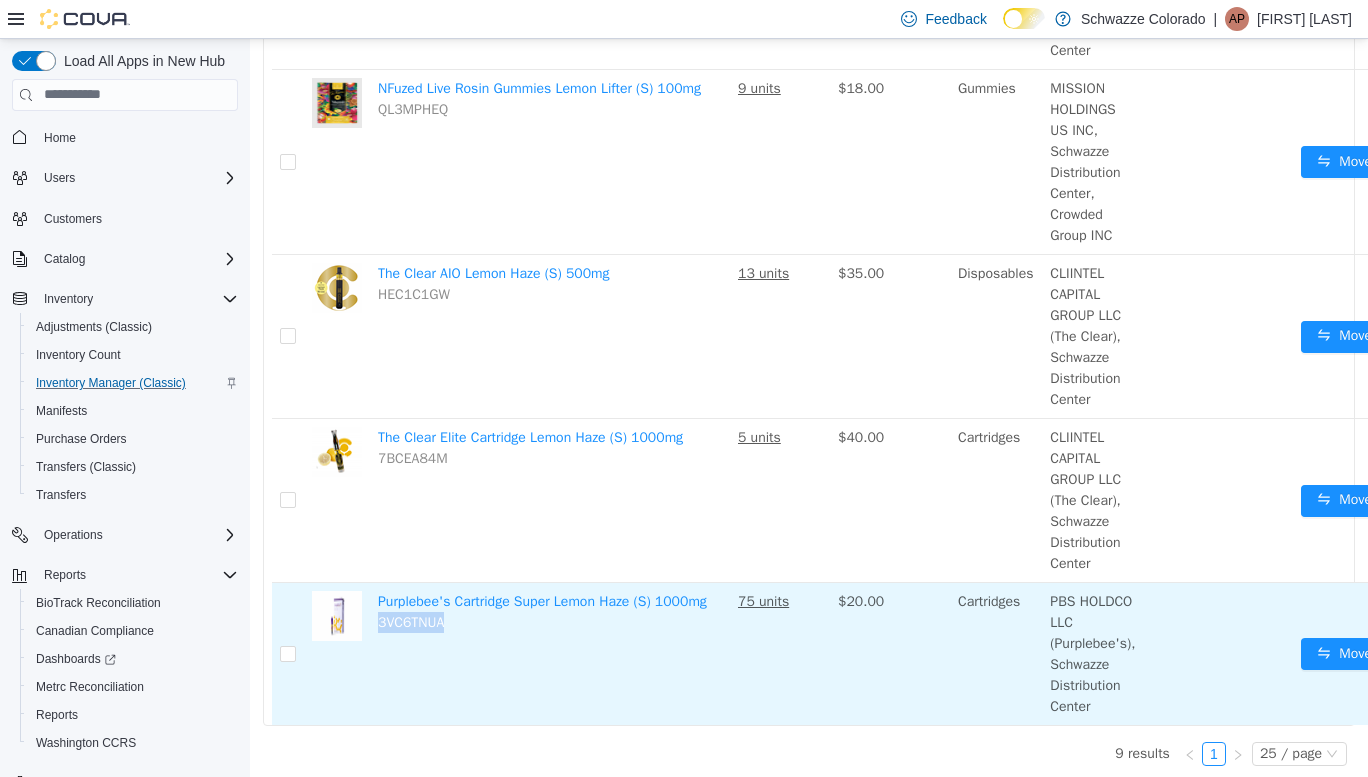 click on "3VC6TNUA" at bounding box center [411, 621] 